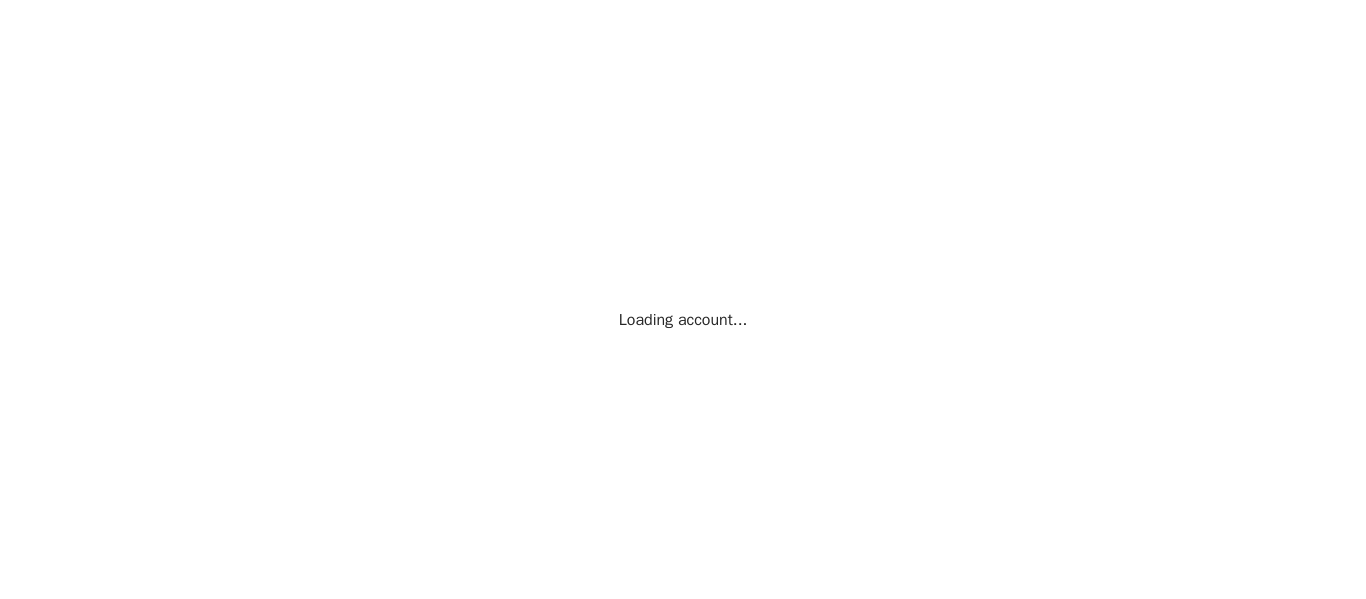 click on "Loading account..." at bounding box center (683, 299) 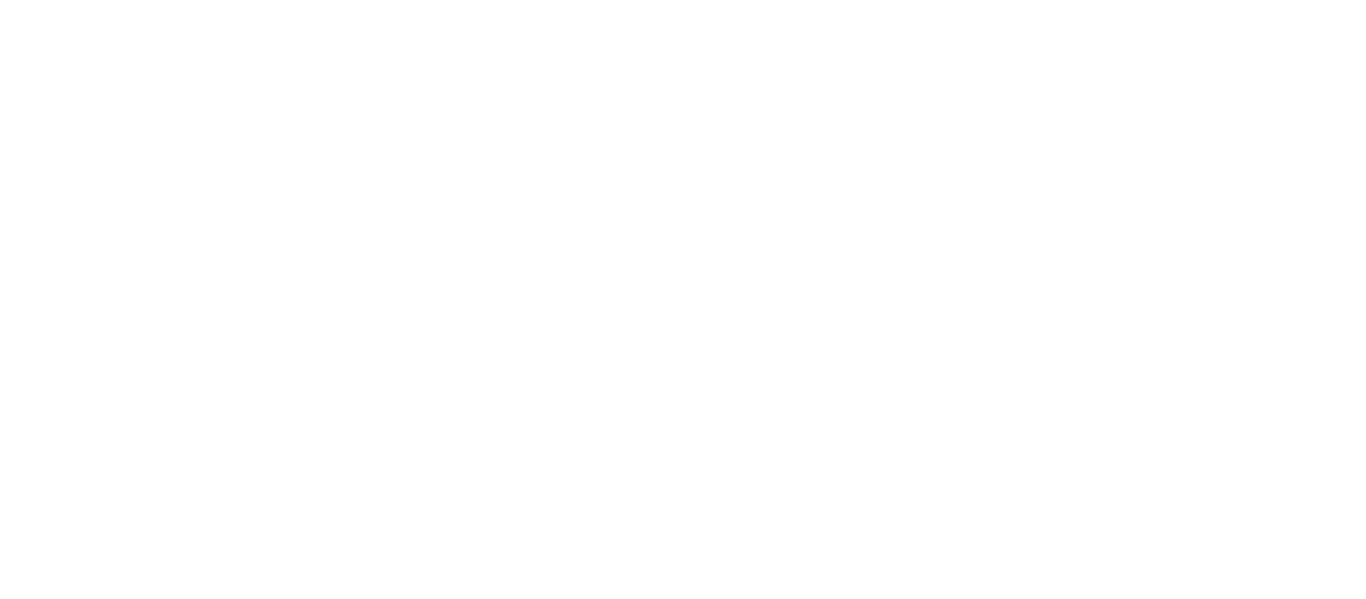scroll, scrollTop: 0, scrollLeft: 0, axis: both 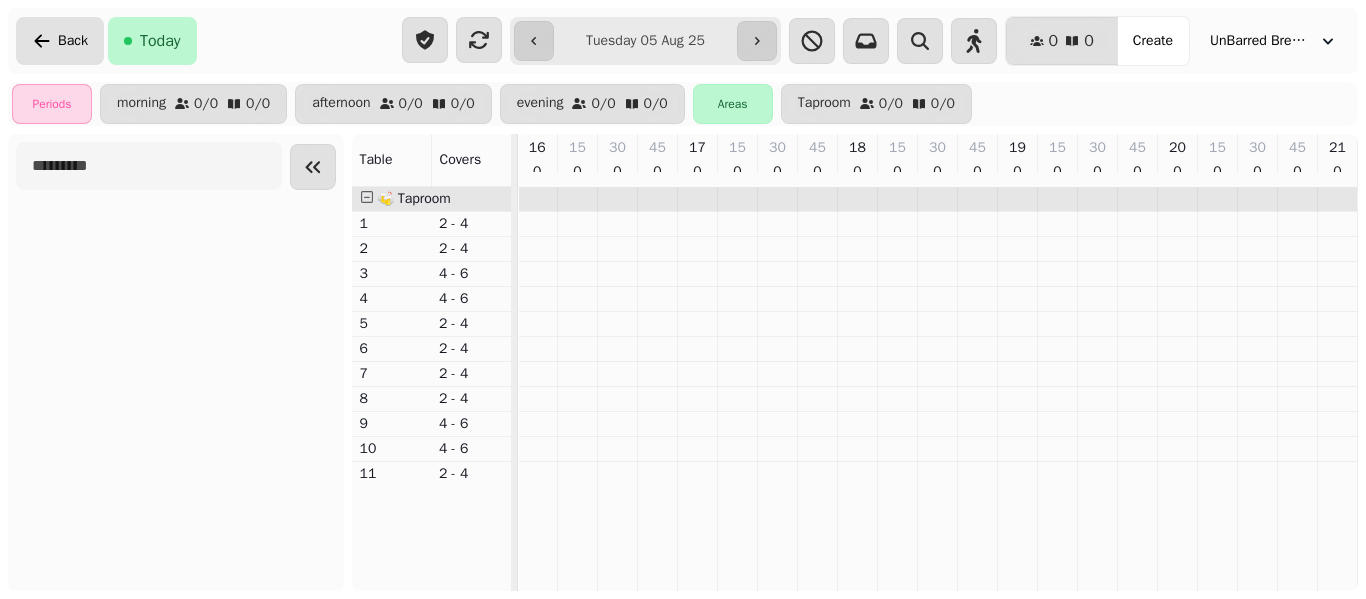 click on "Back" at bounding box center (60, 41) 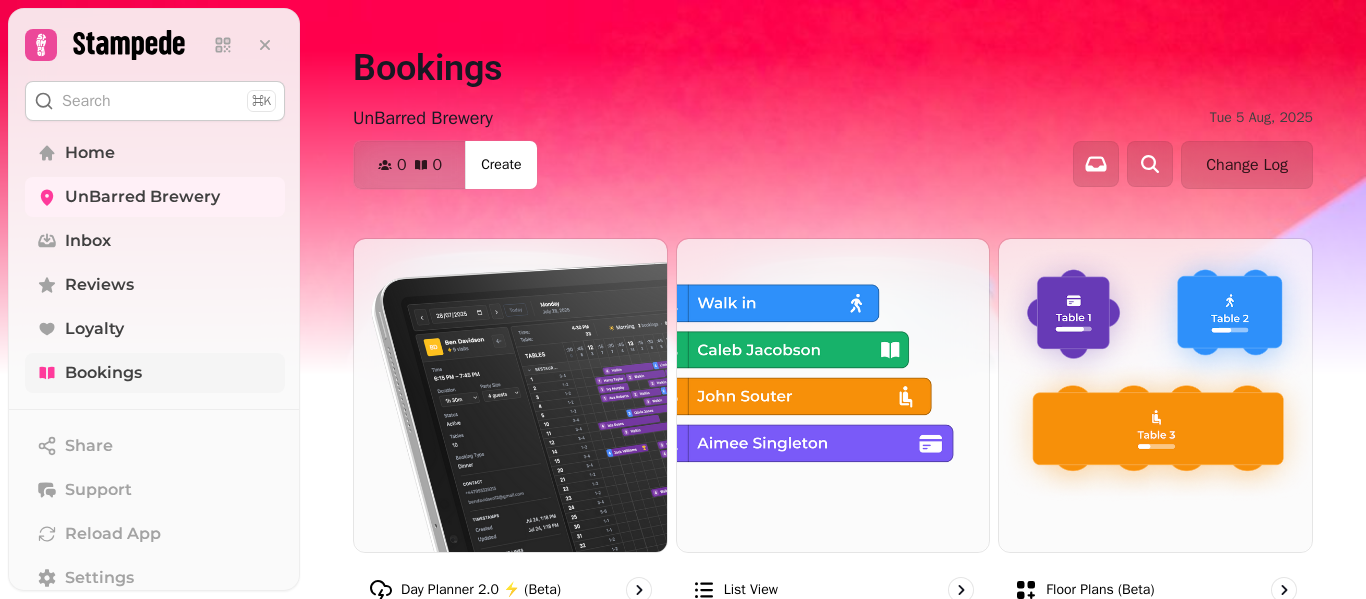 click on "Bookings" at bounding box center [155, 373] 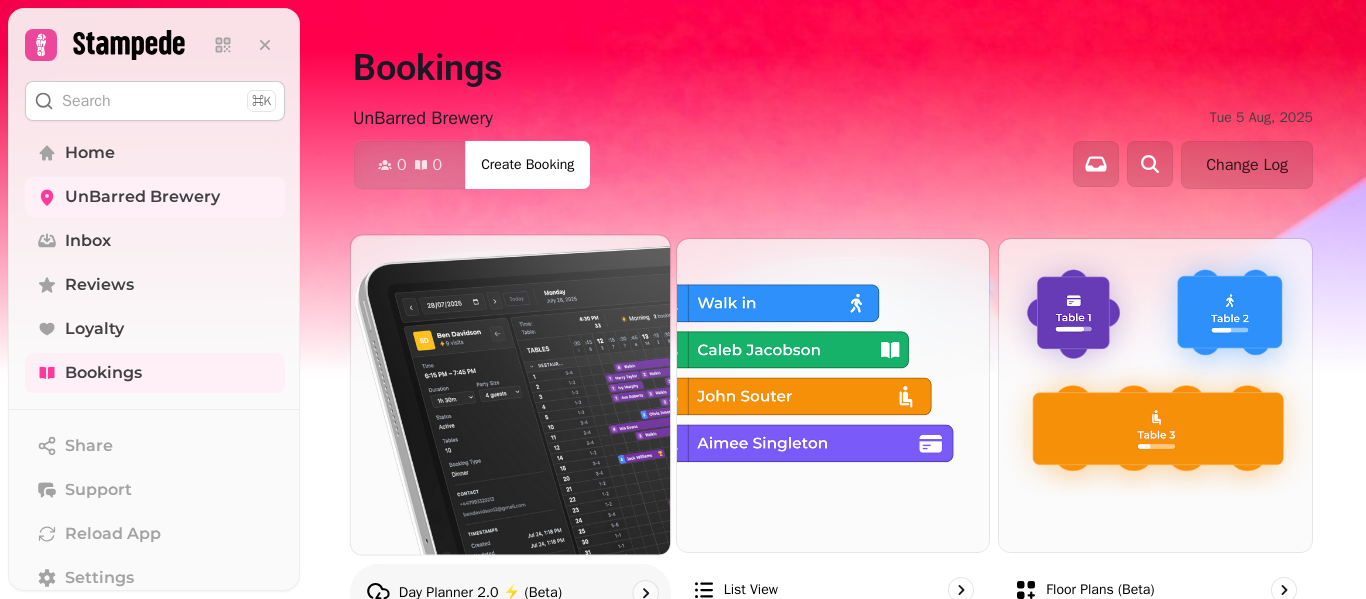 click at bounding box center (510, 394) 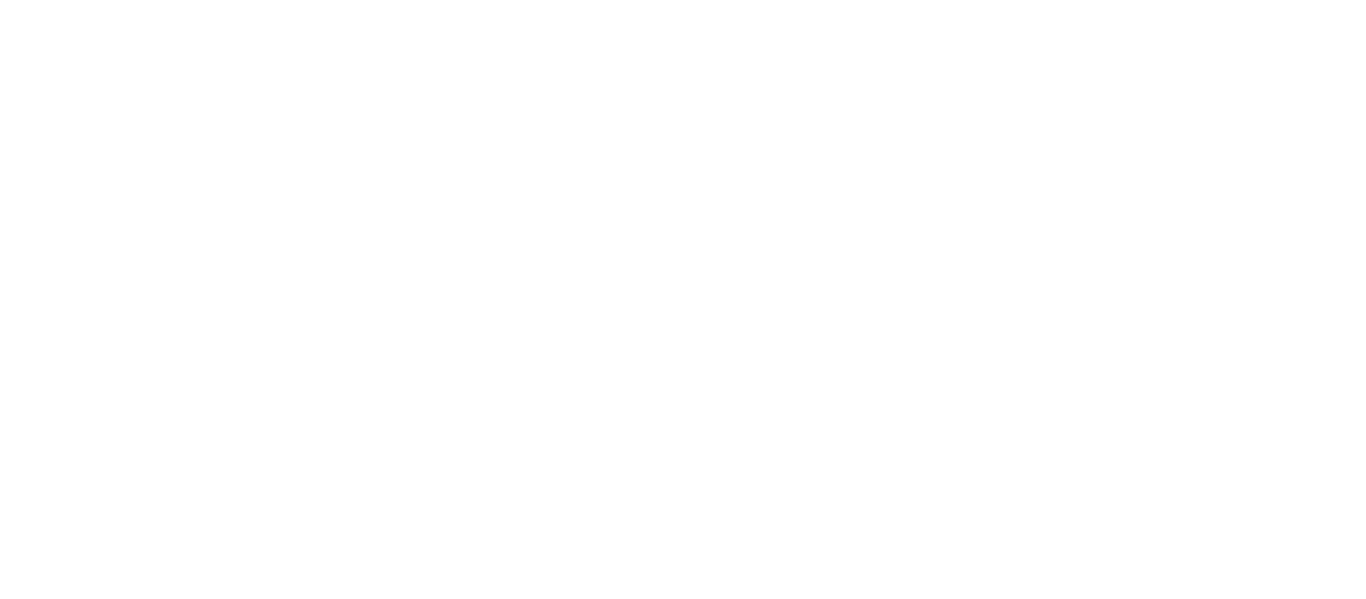 scroll, scrollTop: 0, scrollLeft: 0, axis: both 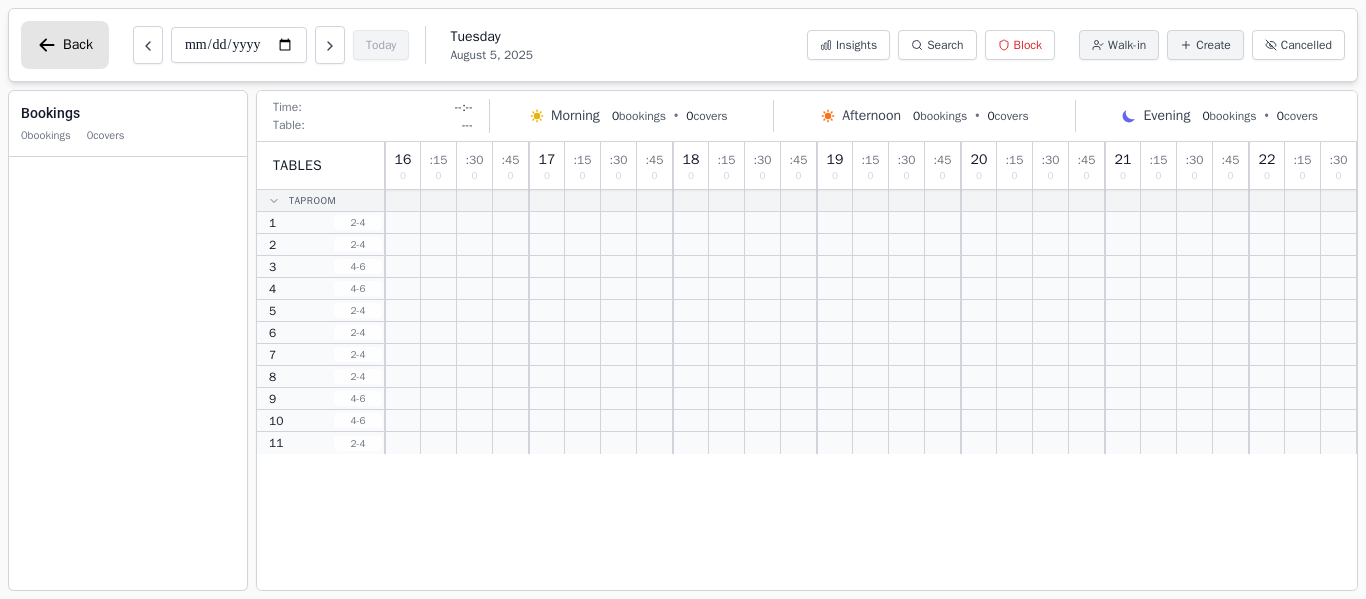 click on "Back" at bounding box center (78, 45) 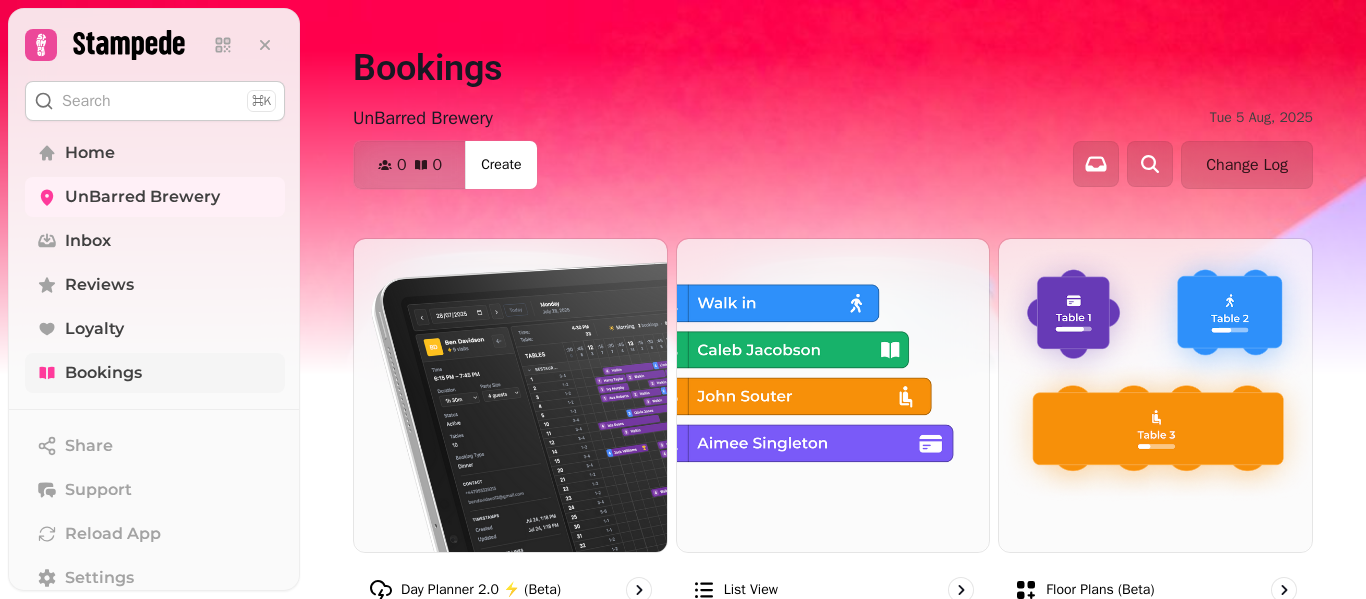 click on "Bookings" at bounding box center [103, 373] 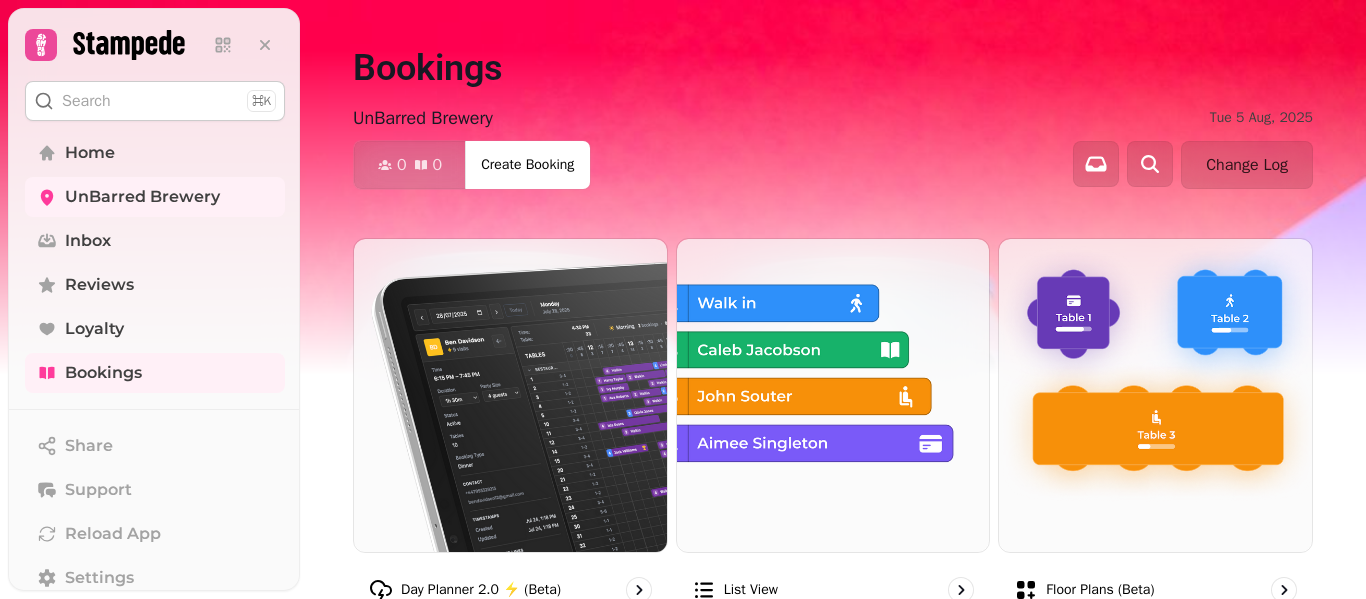 click at bounding box center (683, 250) 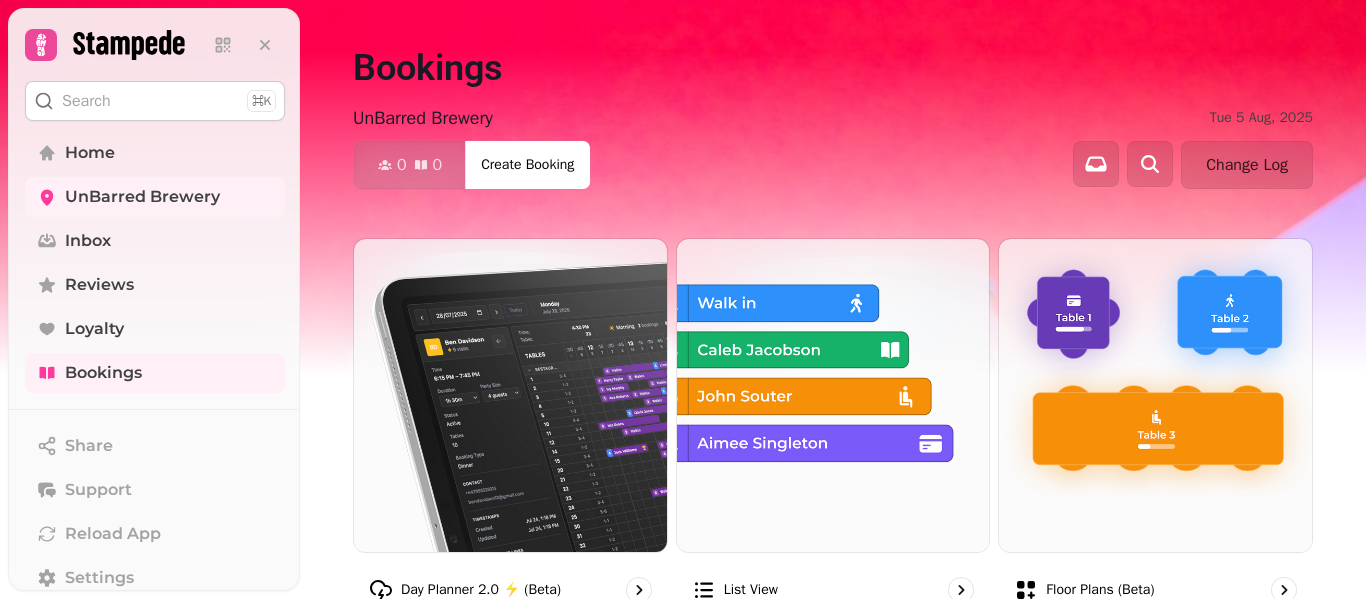 drag, startPoint x: 1357, startPoint y: 180, endPoint x: 1355, endPoint y: 315, distance: 135.01482 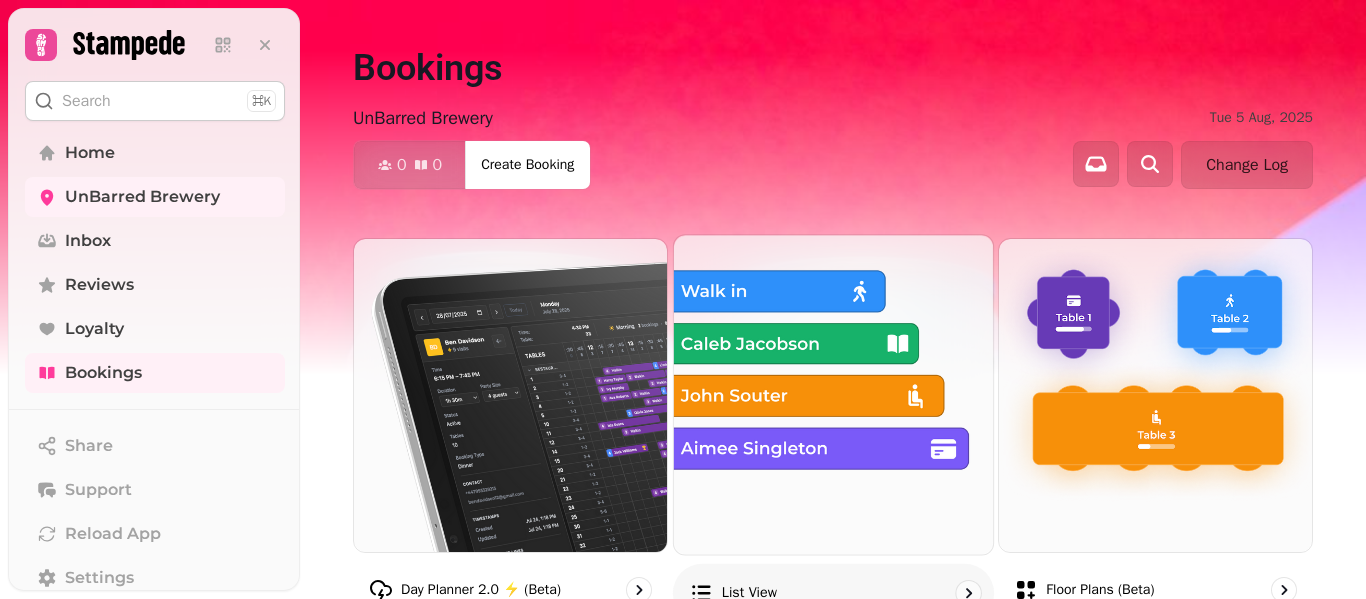 click at bounding box center (833, 394) 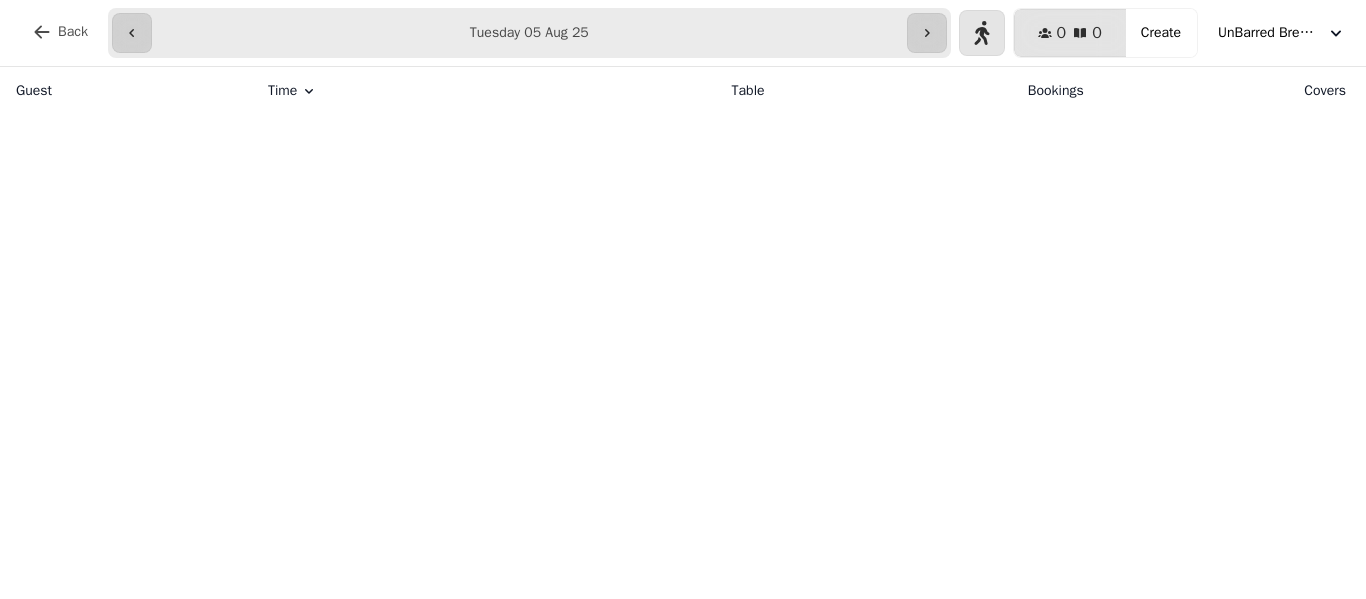 click on "**********" at bounding box center (529, 33) 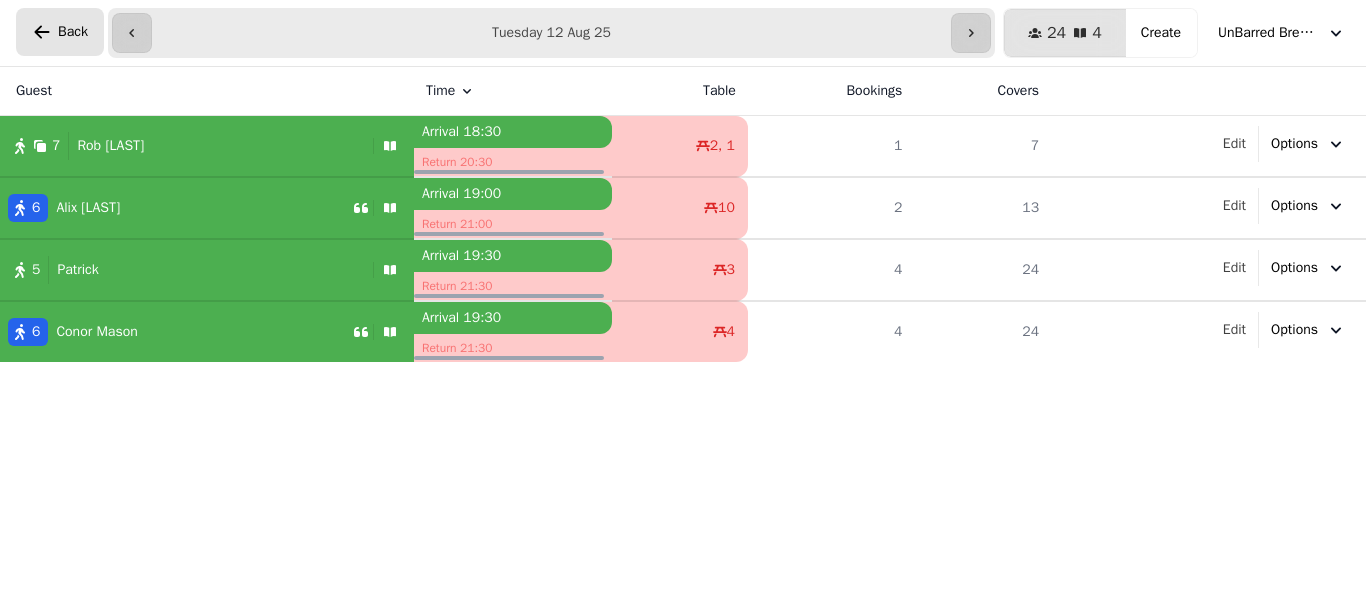 click on "Back" at bounding box center (73, 32) 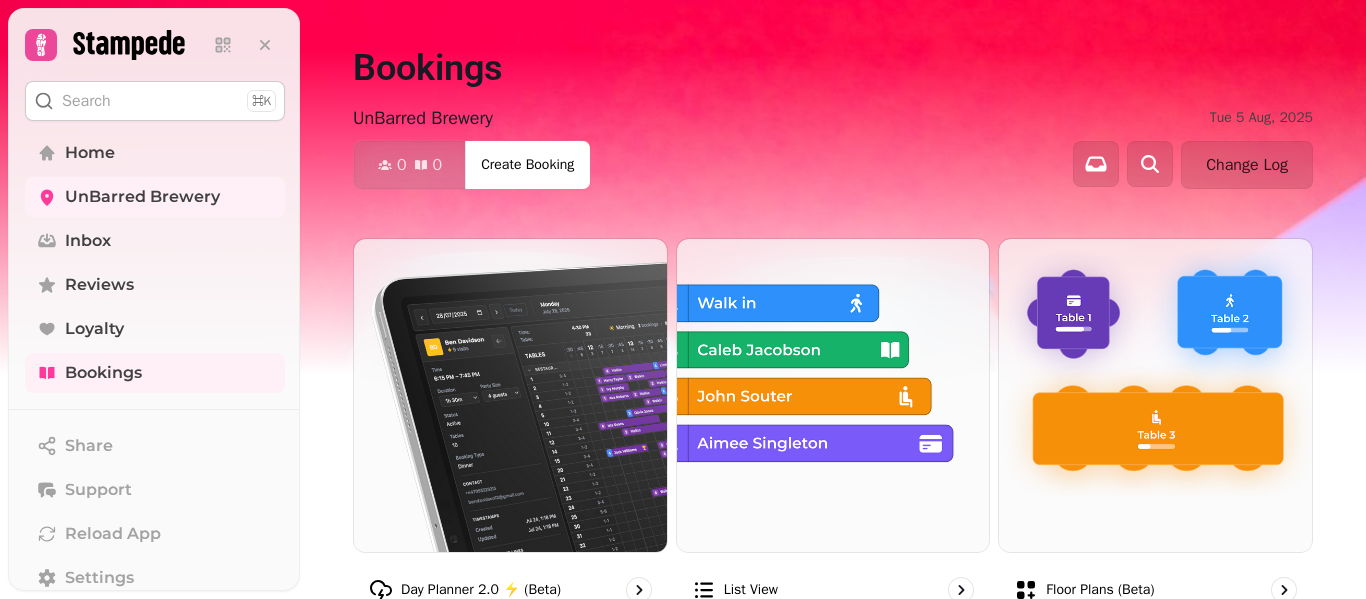 click at bounding box center [683, 250] 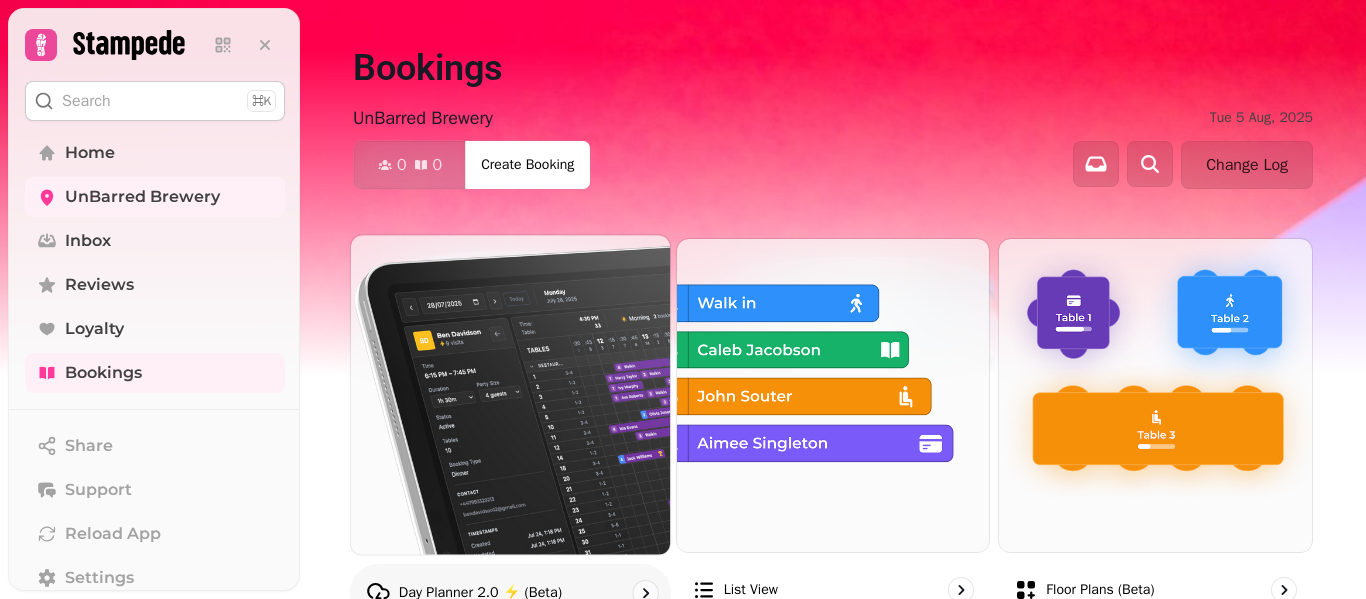 click at bounding box center (510, 394) 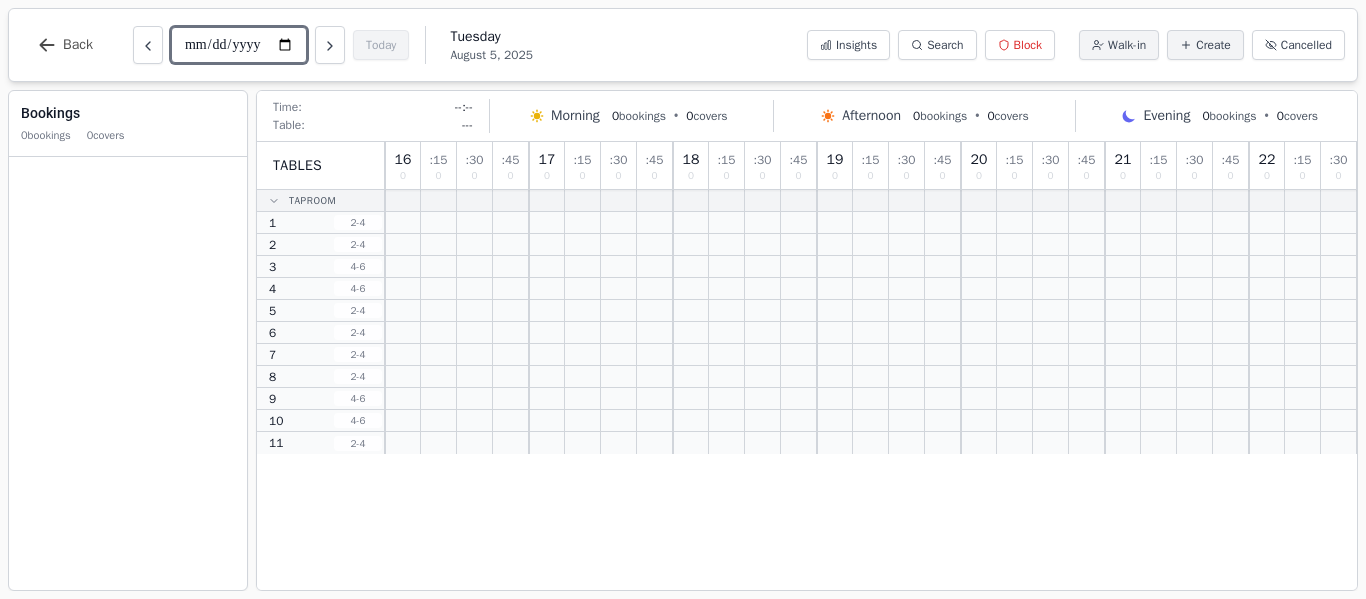 click on "**********" at bounding box center (239, 45) 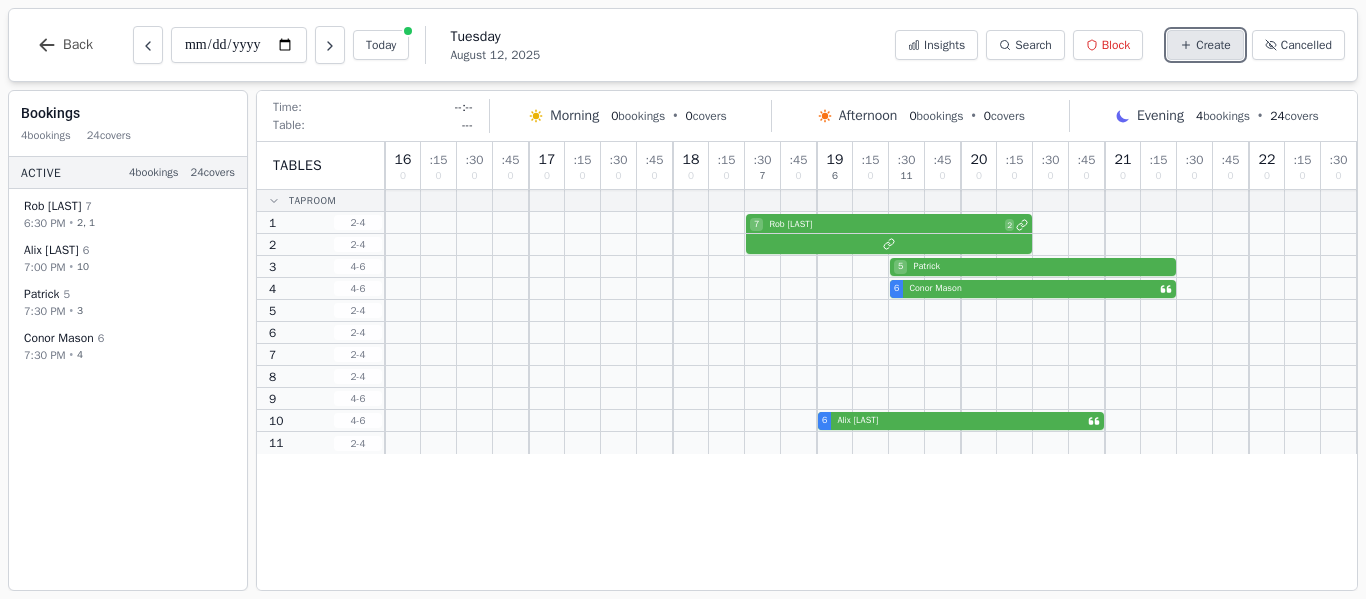 click on "Create" at bounding box center (1205, 45) 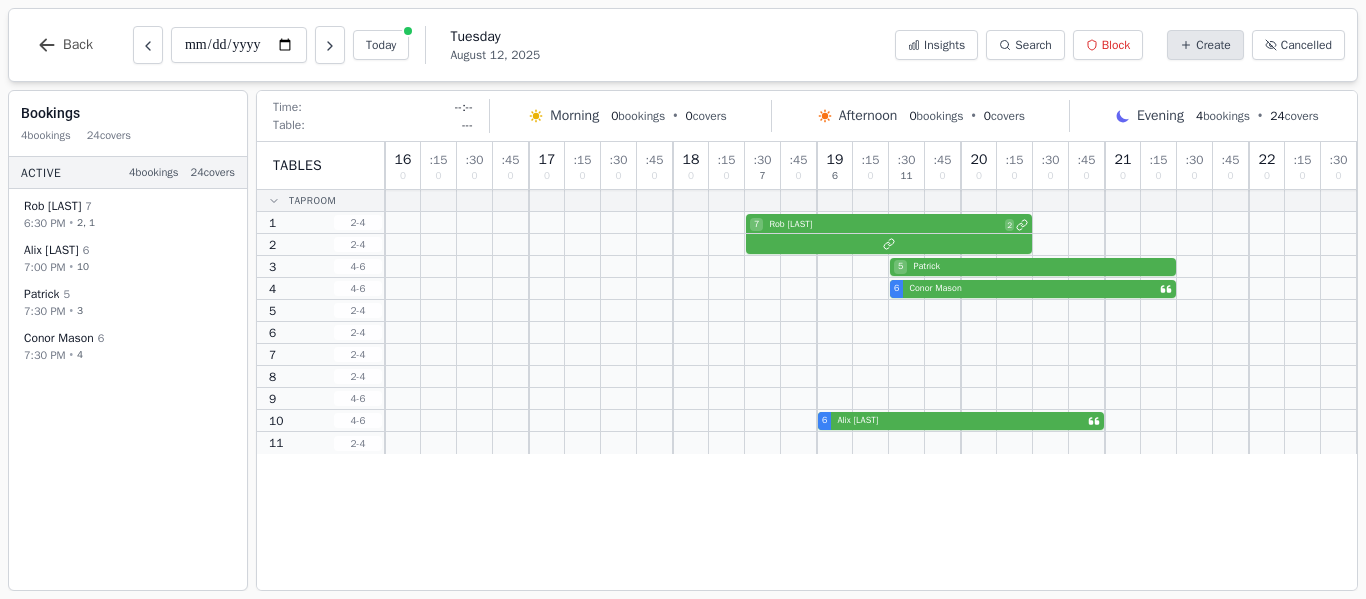 select on "*" 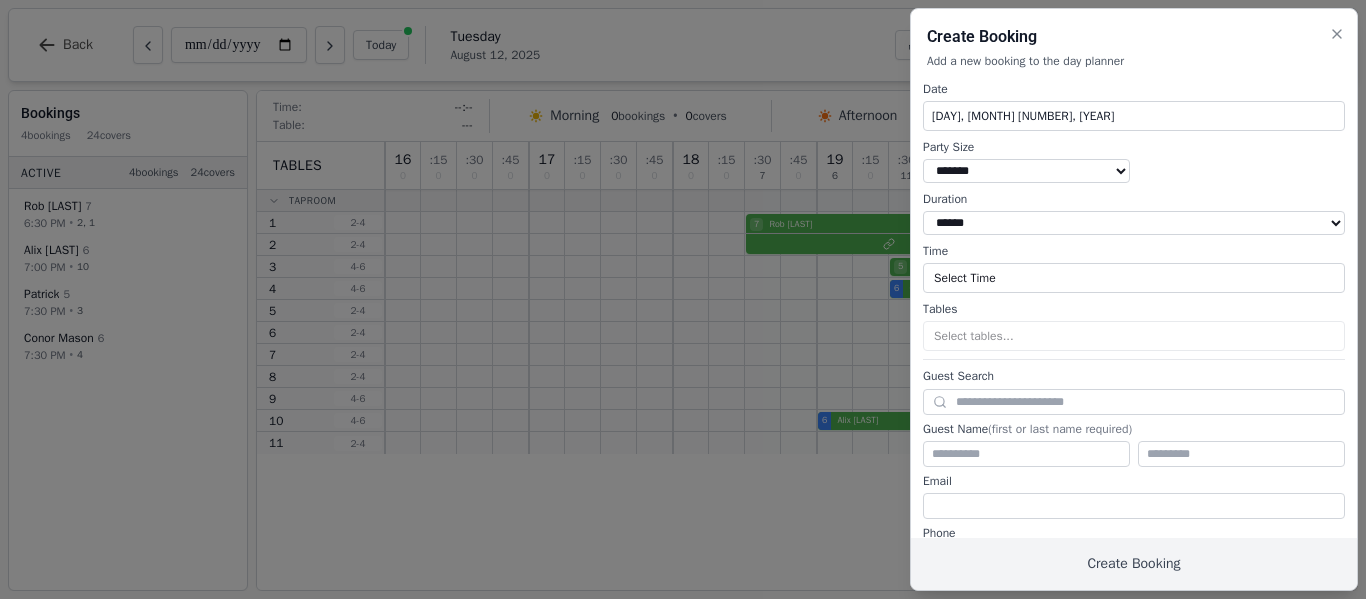 click at bounding box center (683, 299) 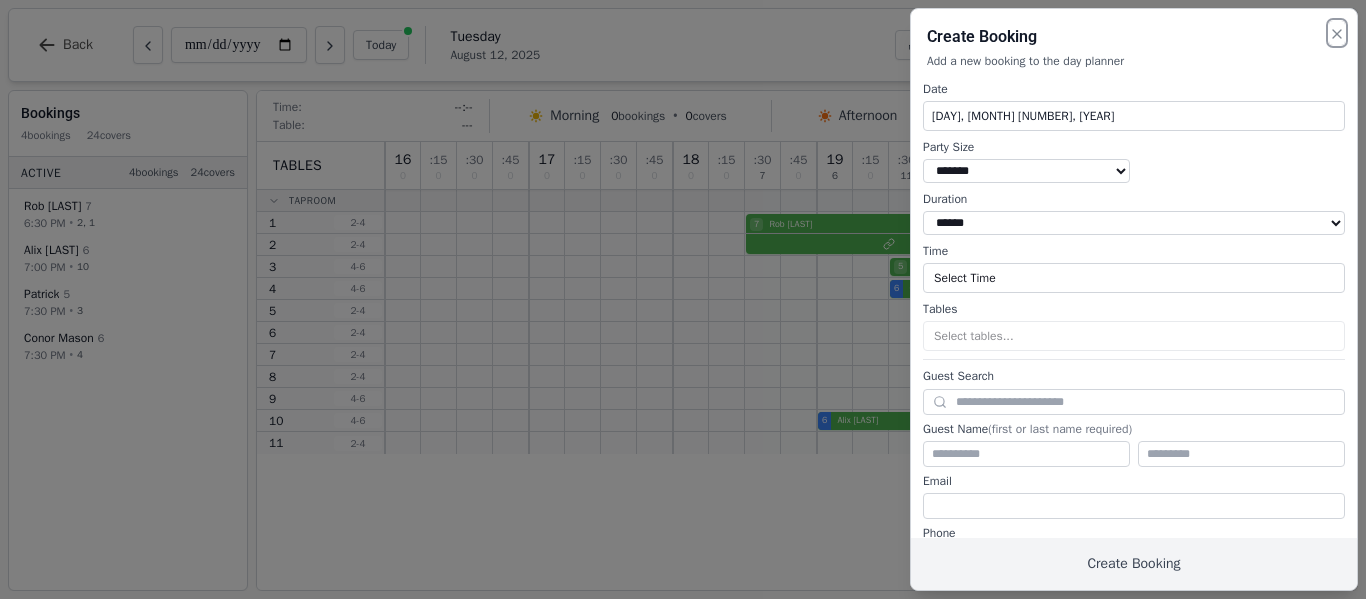 drag, startPoint x: 1332, startPoint y: 31, endPoint x: 1344, endPoint y: 31, distance: 12 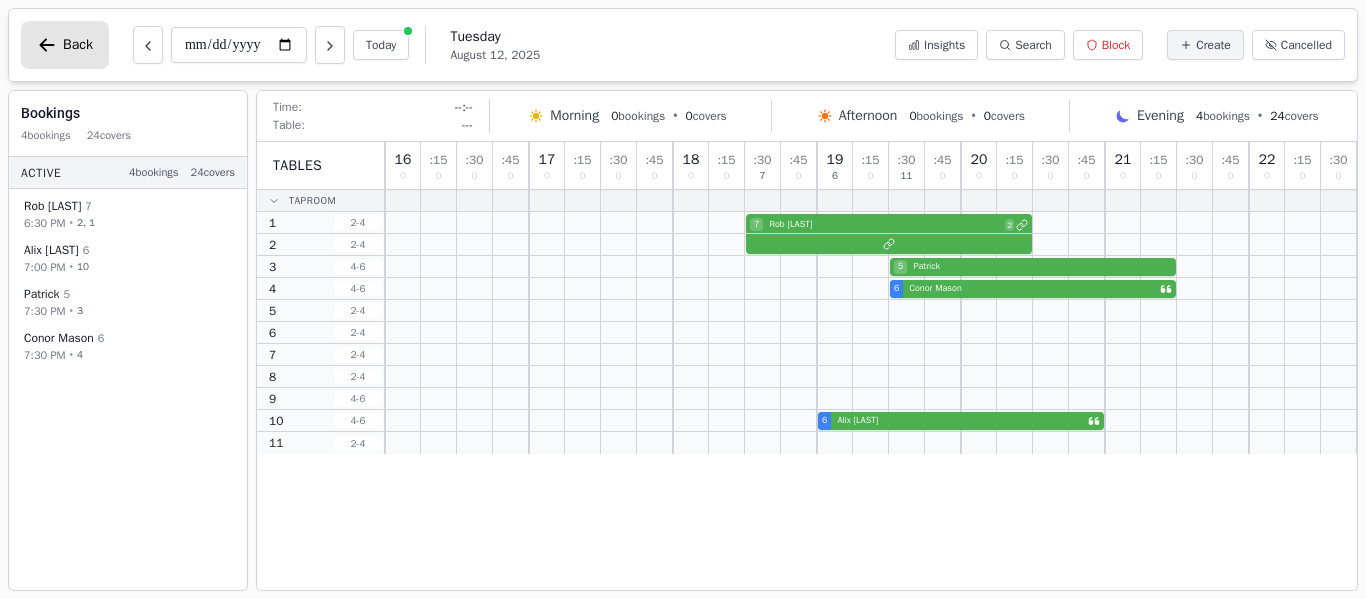 click 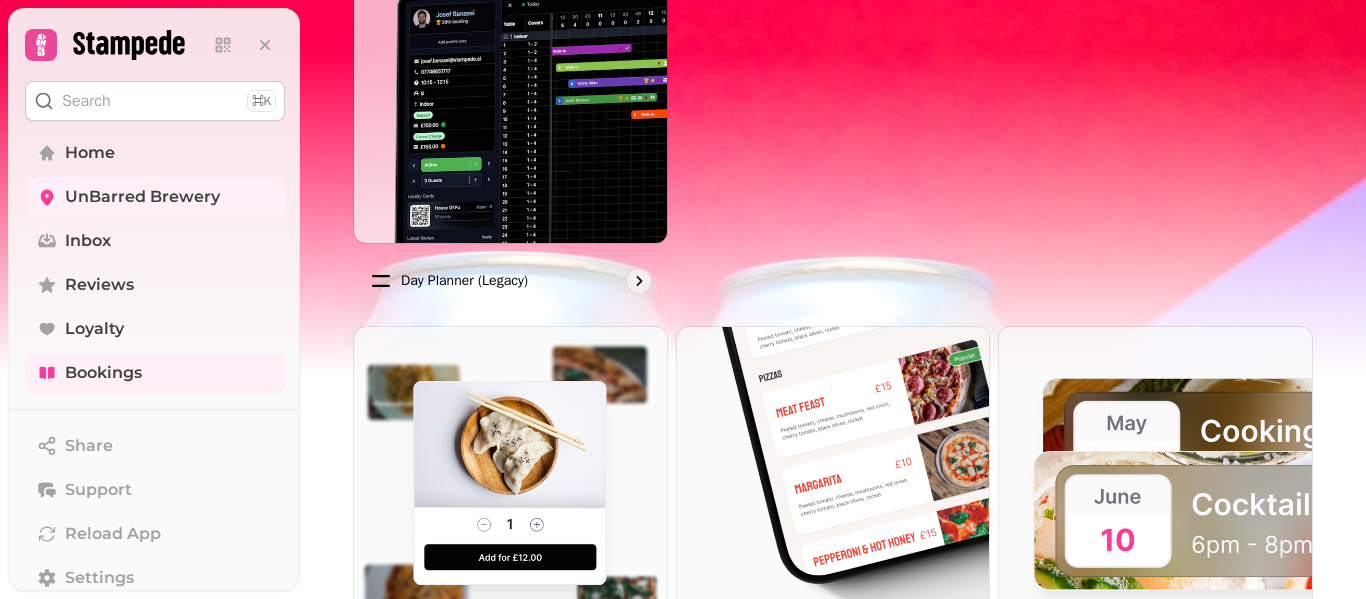 scroll, scrollTop: 696, scrollLeft: 0, axis: vertical 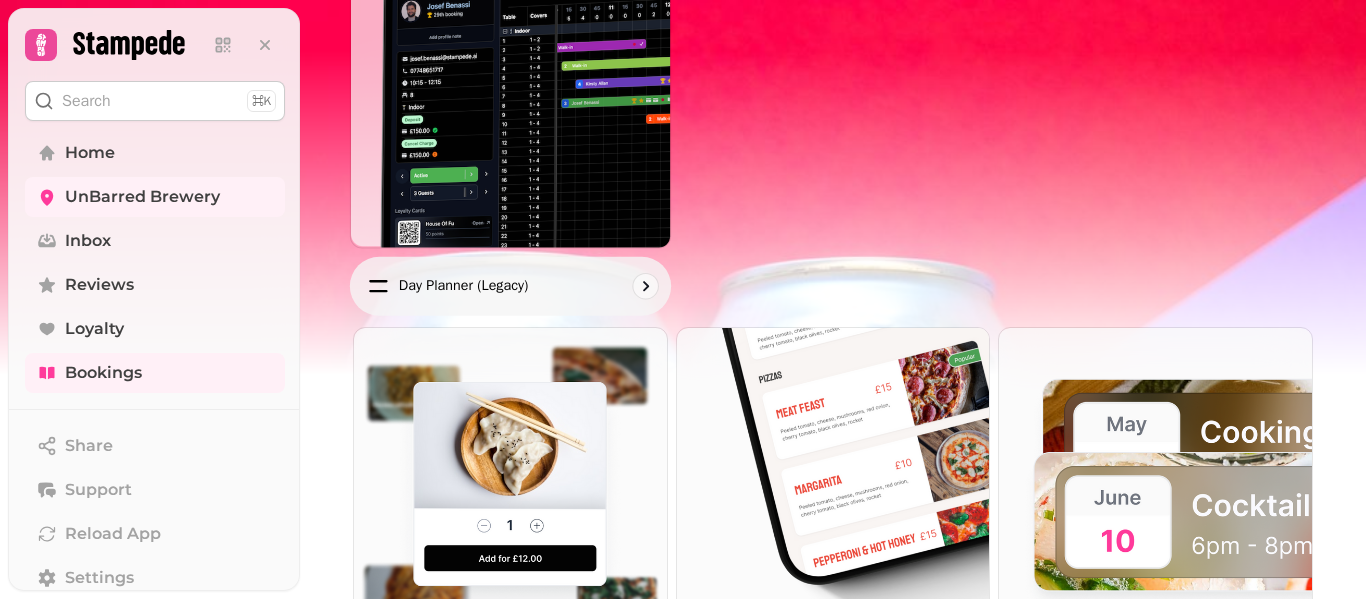 click at bounding box center (510, 87) 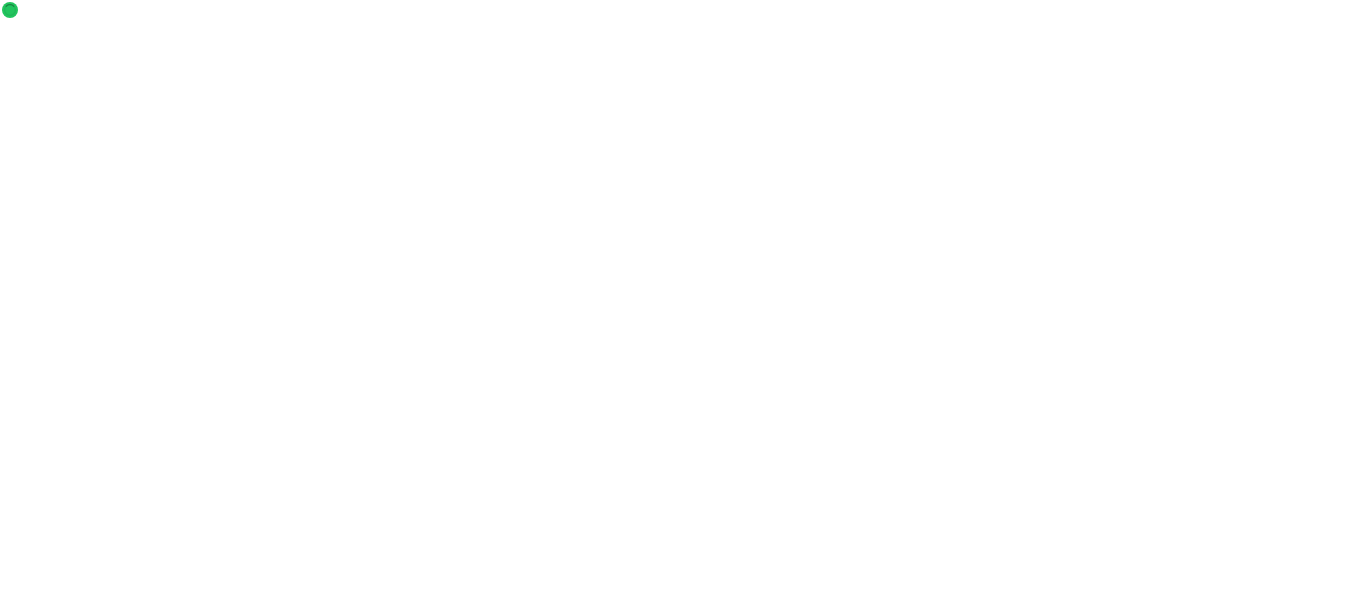 scroll, scrollTop: 0, scrollLeft: 0, axis: both 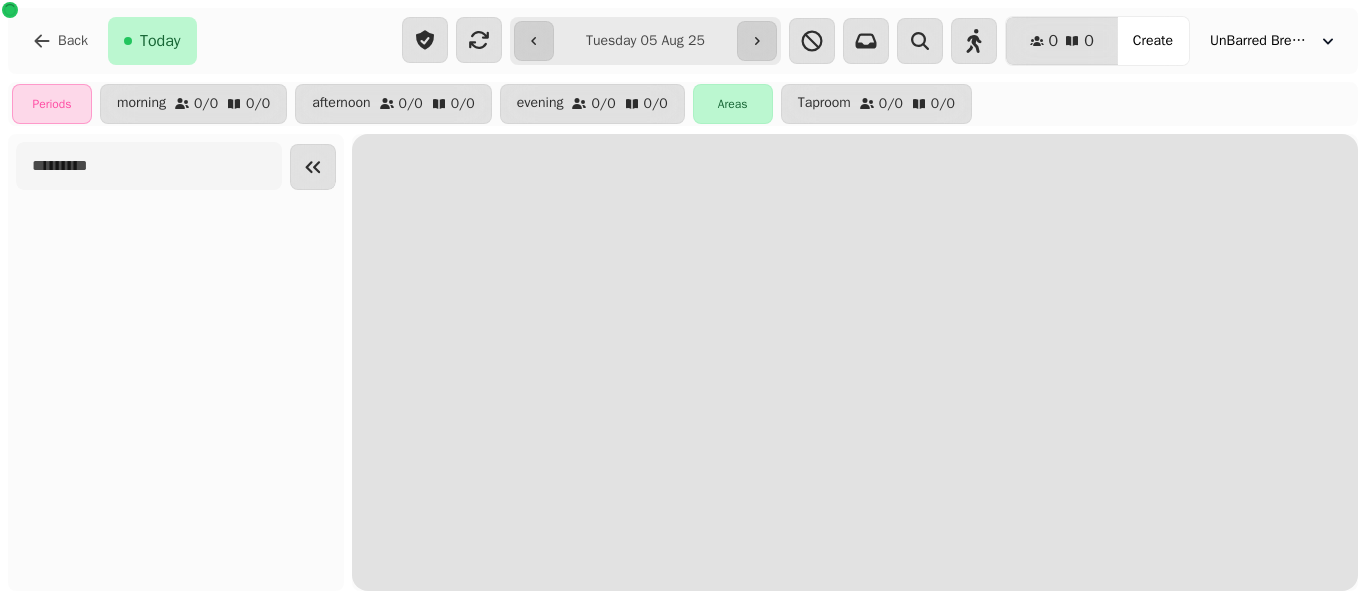 click on "**********" at bounding box center (645, 41) 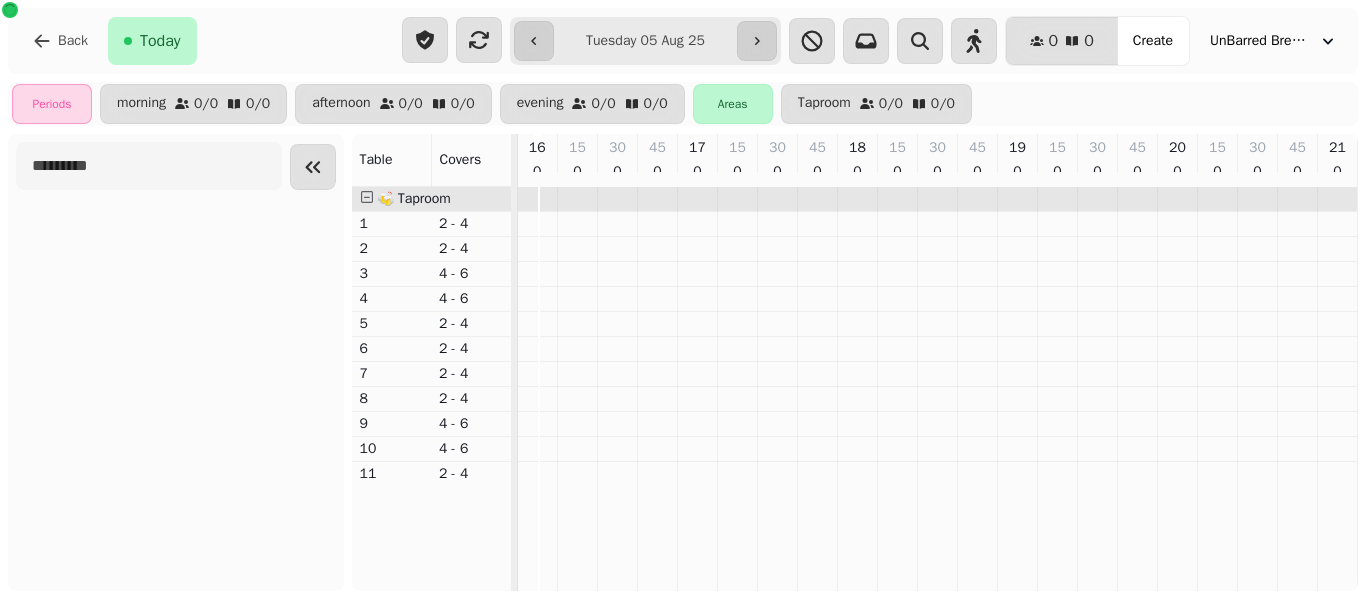 scroll, scrollTop: 0, scrollLeft: 24, axis: horizontal 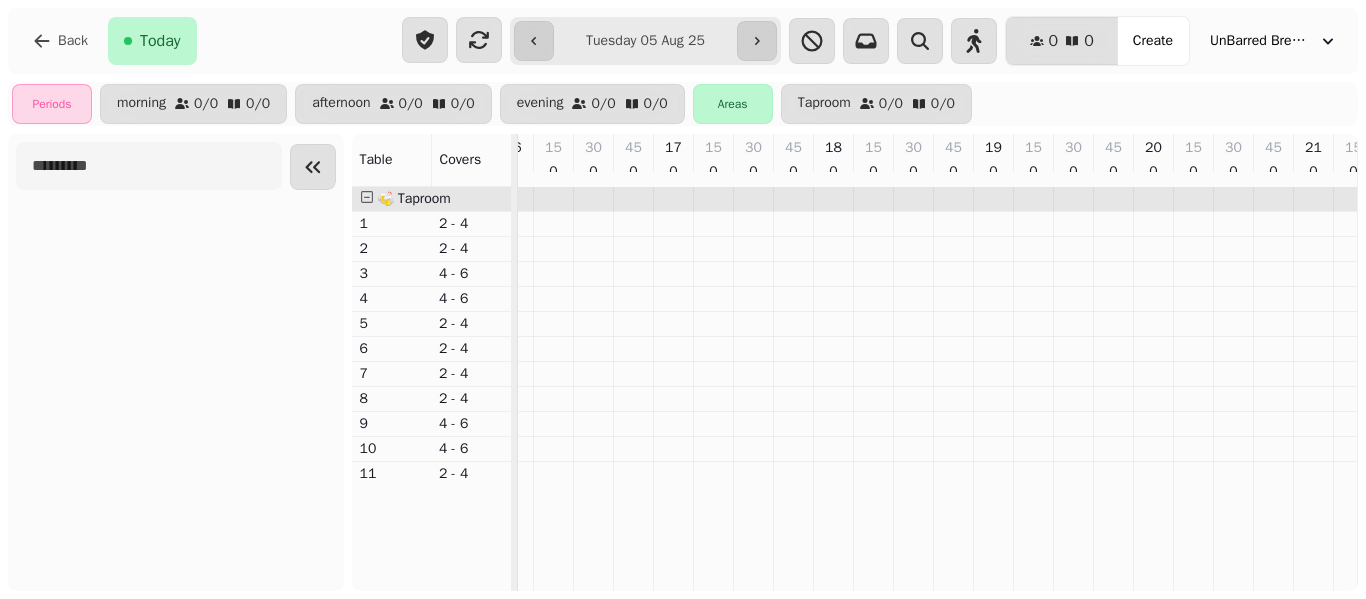 type on "**********" 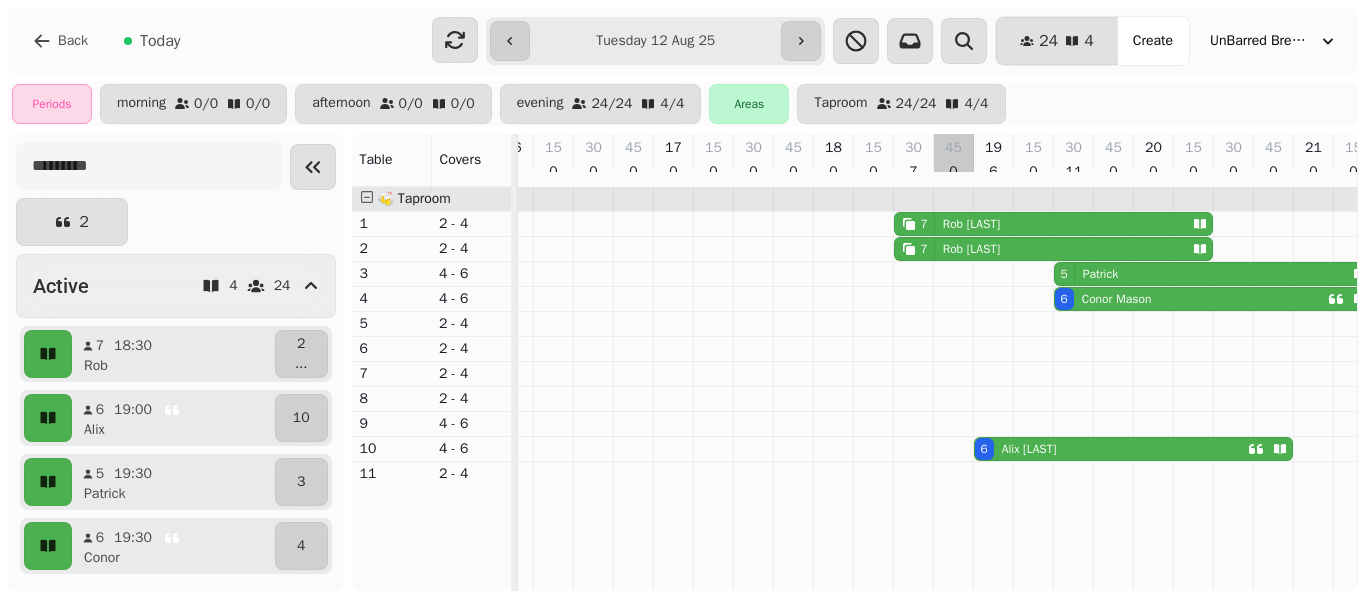 scroll, scrollTop: 0, scrollLeft: 131, axis: horizontal 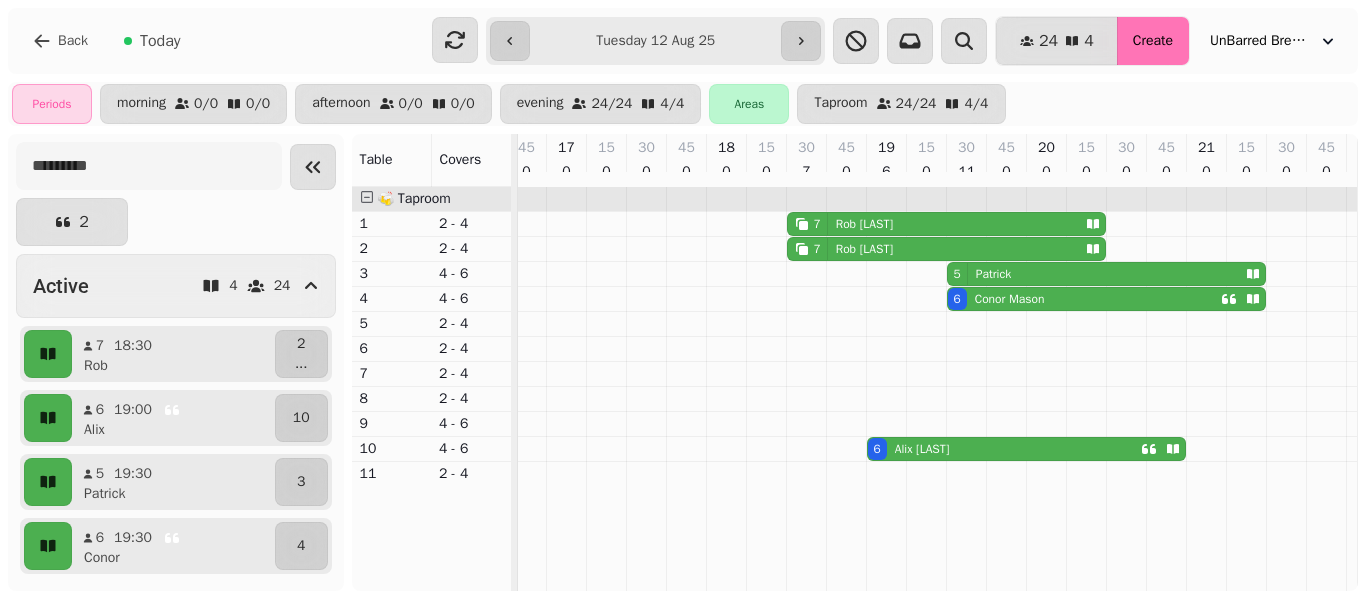 click on "Create" at bounding box center [1153, 41] 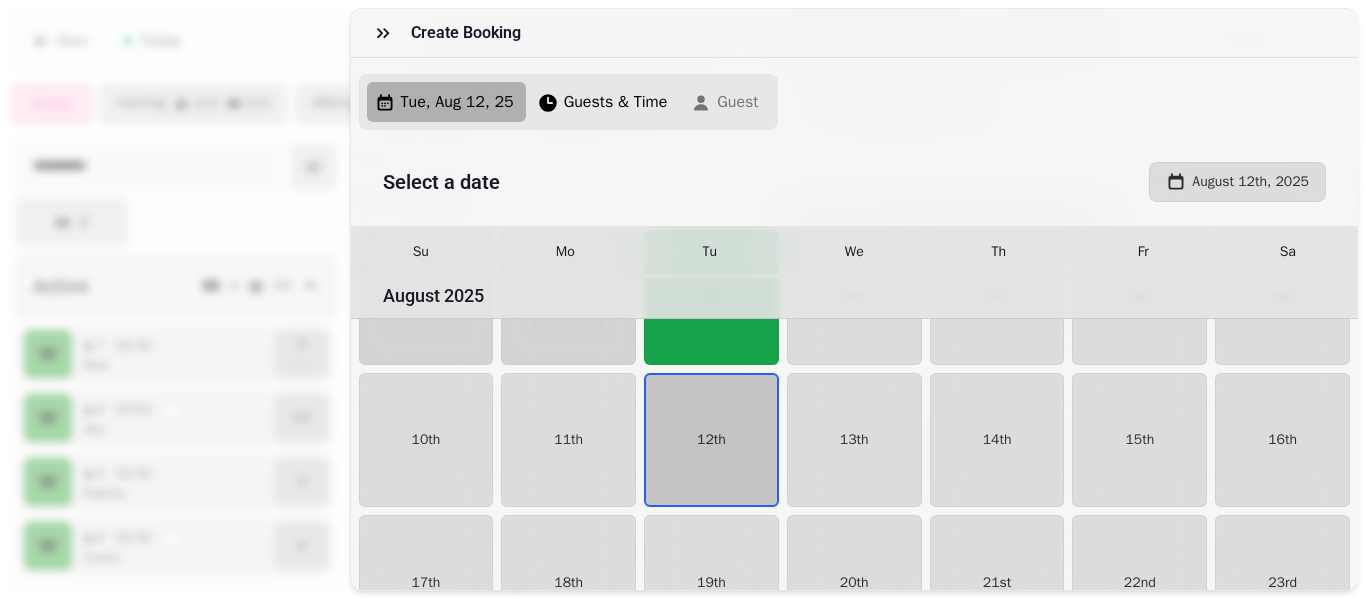 scroll, scrollTop: 288, scrollLeft: 0, axis: vertical 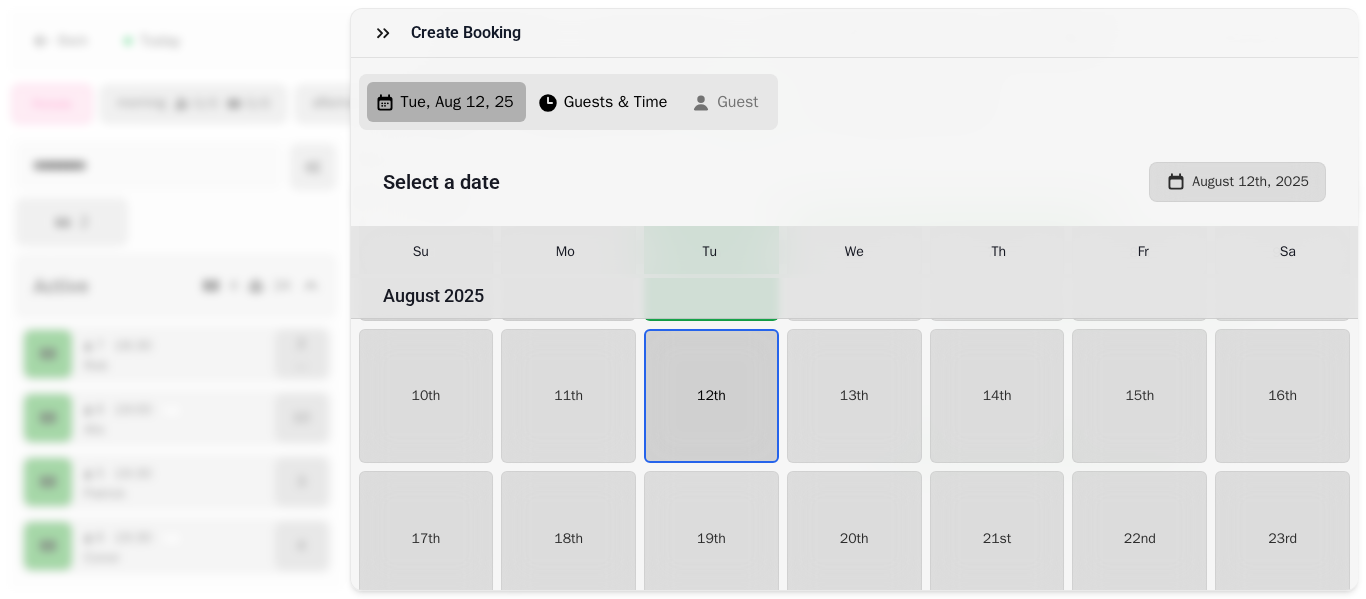 click on "12th" at bounding box center [711, 396] 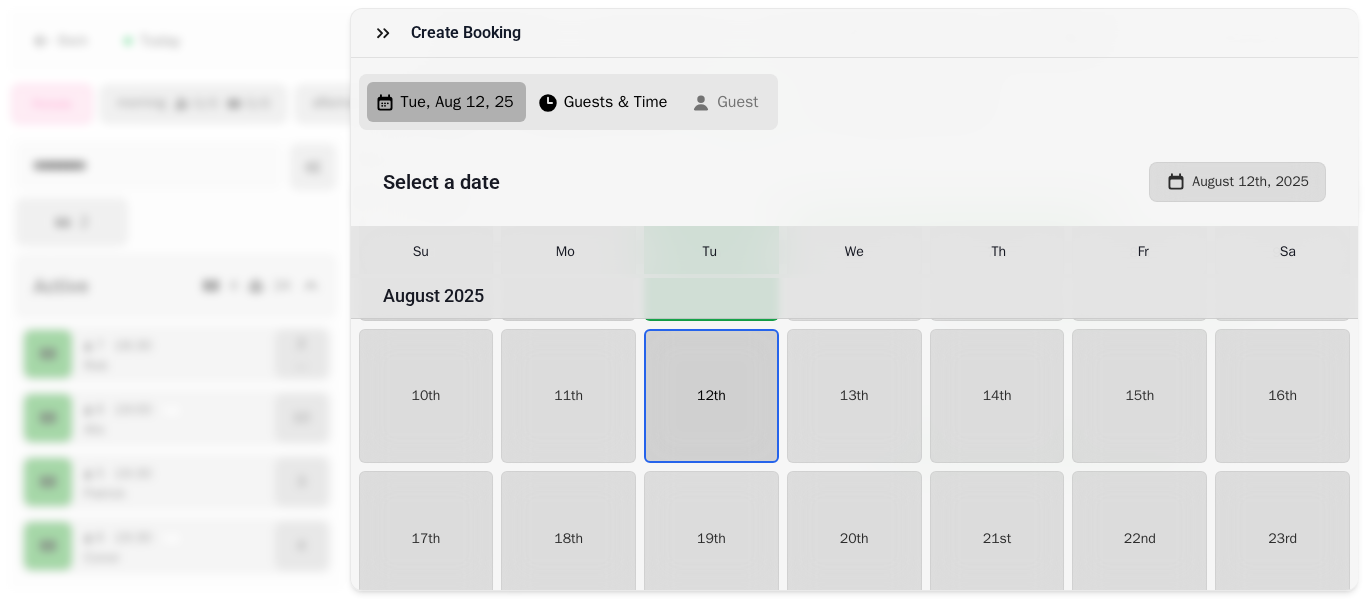 select on "*" 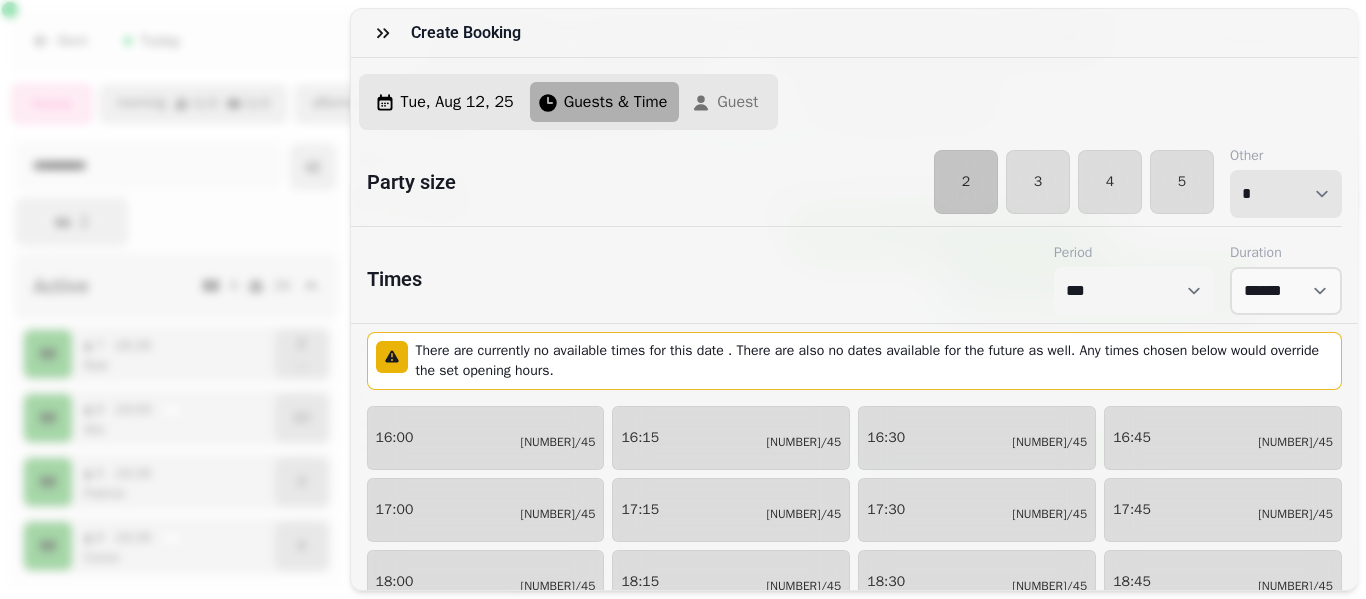 click on "* * * * * * * * * ** ** ** ** ** ** ** ** ** ** ** ** ** ** ** ** ** ** ** ** ** ** ** ** ** ** ** ** ** ** ** ** ** ** ** ** ** ** ** ** ** ** ** ** ** ** ** ** ** ** ** ** ** ** ** ** ** ** ** ** ** ** ** ** ** ** ** ** ** ** ** ** ** ** ** ** ** ** ** ** ** ** ** ** ** ** ** ** ** ** *** *** *** *** *** *** *** *** *** *** *** *** *** *** *** *** *** *** *** *** ***" at bounding box center (1286, 194) 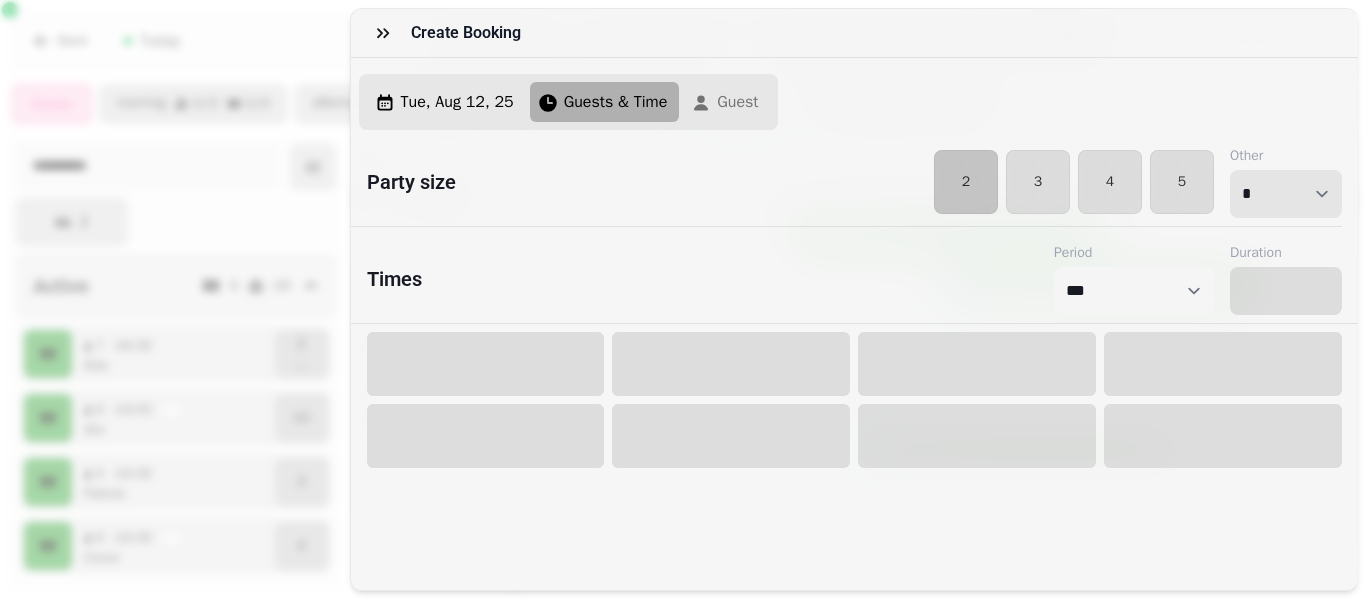 click on "* * * * * * * * * ** ** ** ** ** ** ** ** ** ** ** ** ** ** ** ** ** ** ** ** ** ** ** ** ** ** ** ** ** ** ** ** ** ** ** ** ** ** ** ** ** ** ** ** ** ** ** ** ** ** ** ** ** ** ** ** ** ** ** ** ** ** ** ** ** ** ** ** ** ** ** ** ** ** ** ** ** ** ** ** ** ** ** ** ** ** ** ** ** ** *** *** *** *** *** *** *** *** *** *** *** *** *** *** *** *** *** *** *** *** ***" at bounding box center [1286, 194] 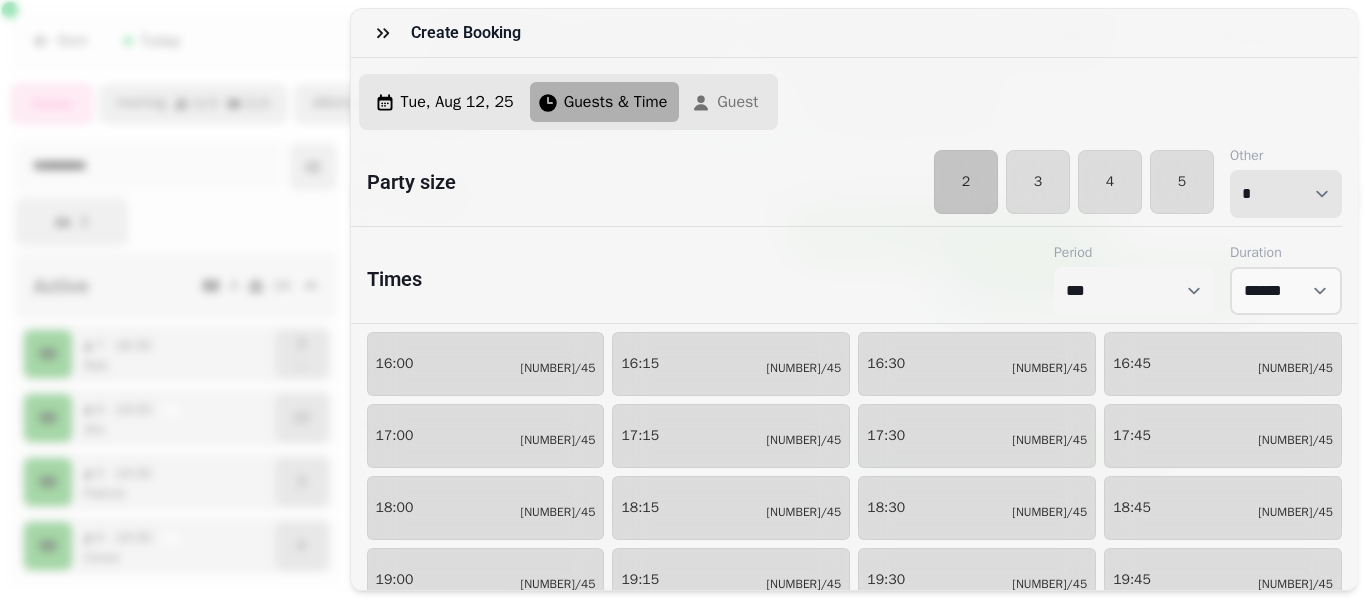 click on "* * * * * * * * * ** ** ** ** ** ** ** ** ** ** ** ** ** ** ** ** ** ** ** ** ** ** ** ** ** ** ** ** ** ** ** ** ** ** ** ** ** ** ** ** ** ** ** ** ** ** ** ** ** ** ** ** ** ** ** ** ** ** ** ** ** ** ** ** ** ** ** ** ** ** ** ** ** ** ** ** ** ** ** ** ** ** ** ** ** ** ** ** ** ** *** *** *** *** *** *** *** *** *** *** *** *** *** *** *** *** *** *** *** *** ***" at bounding box center (1286, 194) 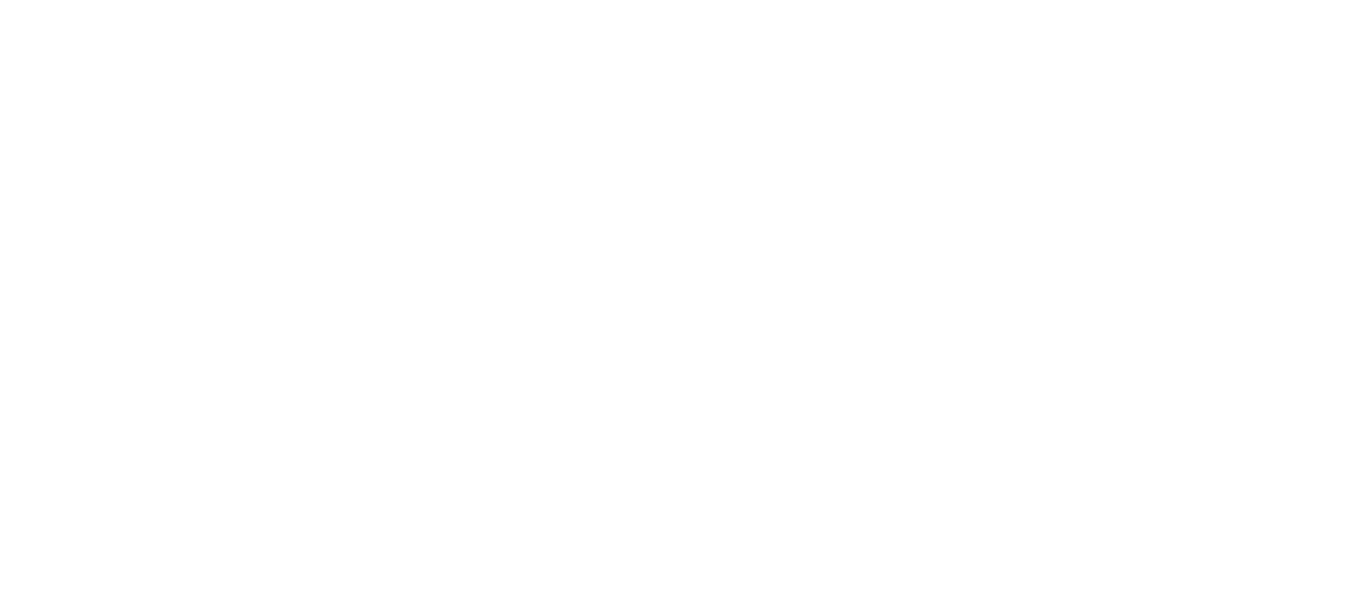 scroll, scrollTop: 0, scrollLeft: 0, axis: both 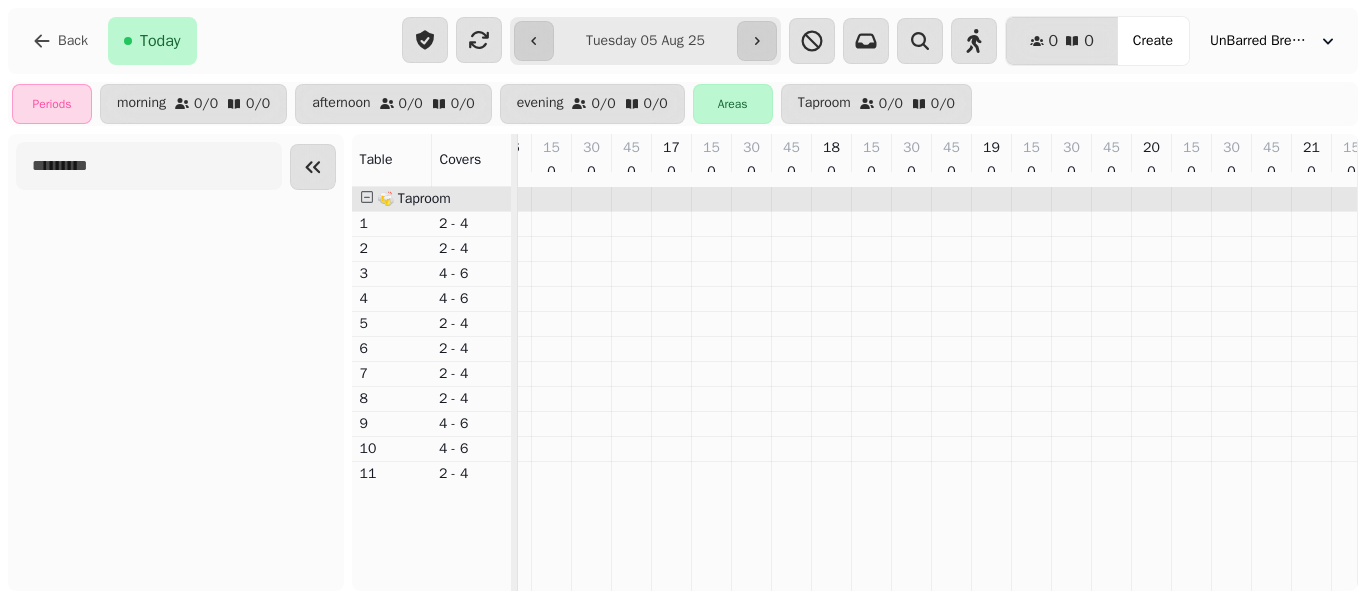 click on "**********" at bounding box center [645, 41] 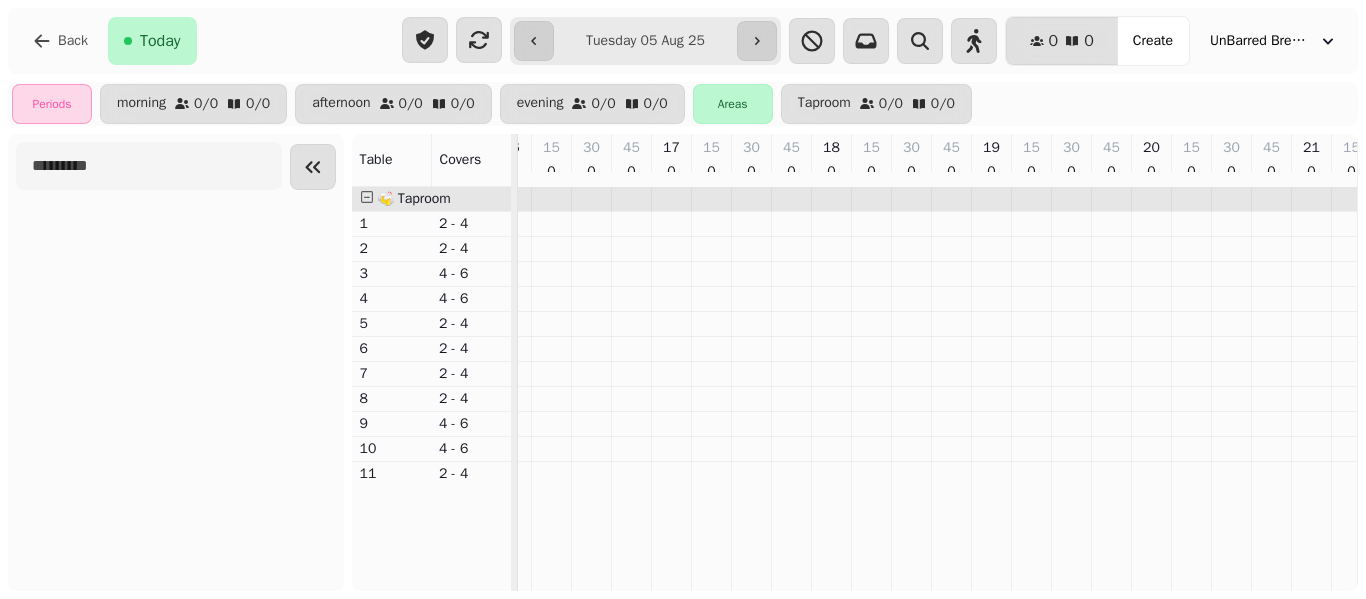 type on "**********" 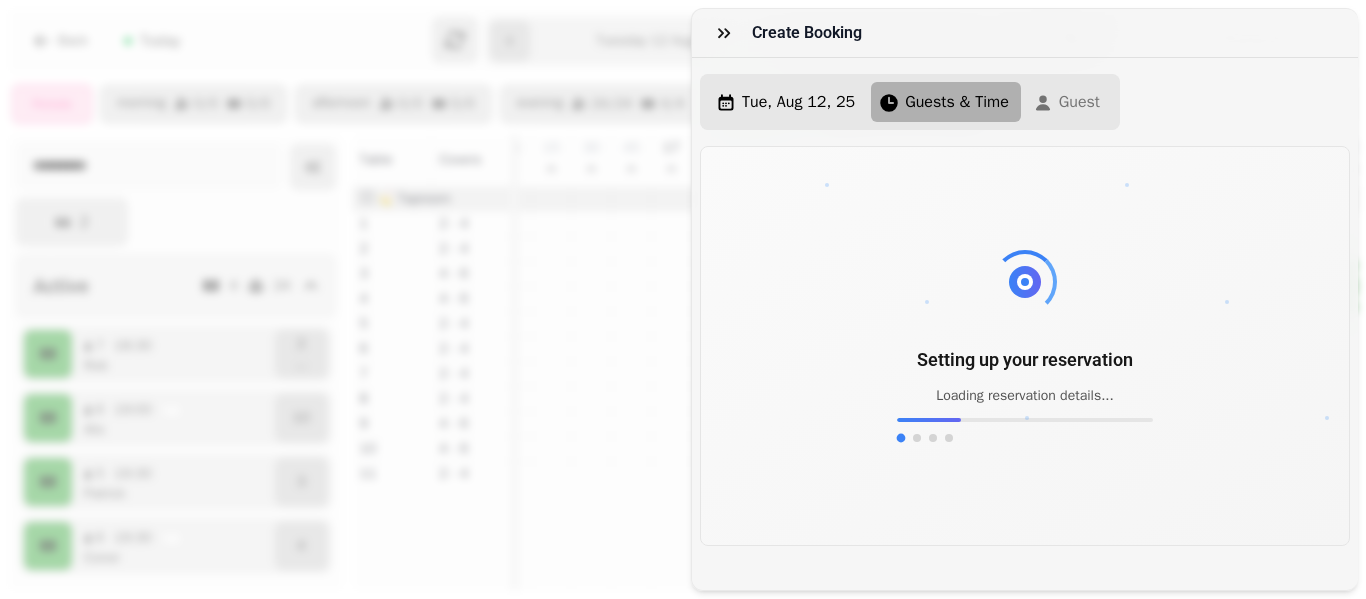 click on "Create Booking Tue, Aug 12, 25 Guests & Time Guest Setting up your reservation Loading reservation details..." at bounding box center (683, 315) 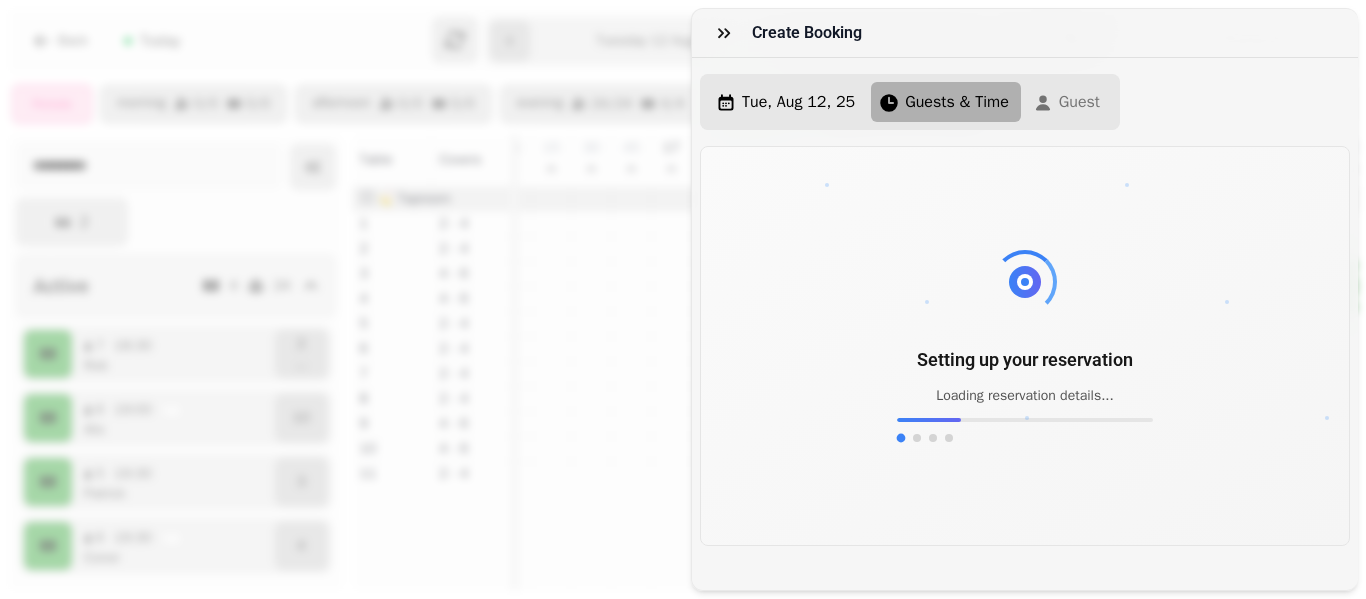 click on "Create Booking Tue, Aug 12, 25 Guests & Time Guest Setting up your reservation Loading reservation details..." at bounding box center (683, 315) 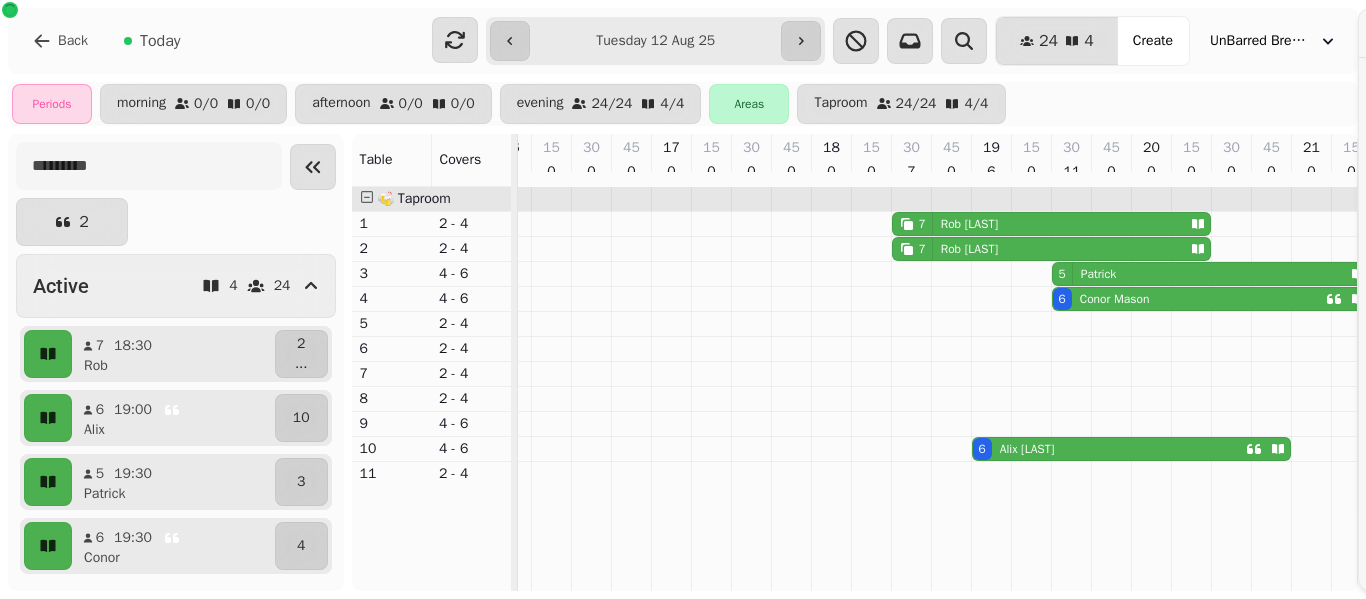 click on "Create Booking Tue, Aug 12, 25 Guests & Time Guest Setting up your reservation Finding available tables..." at bounding box center (683, 315) 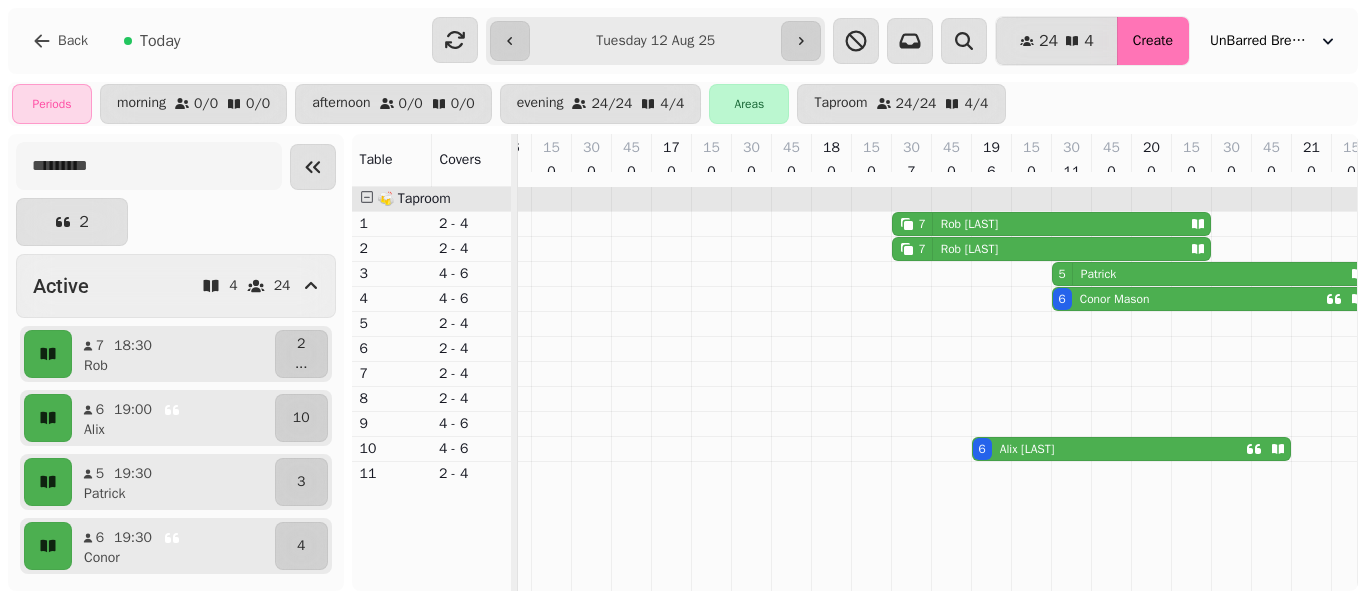 click on "Create" at bounding box center (1153, 41) 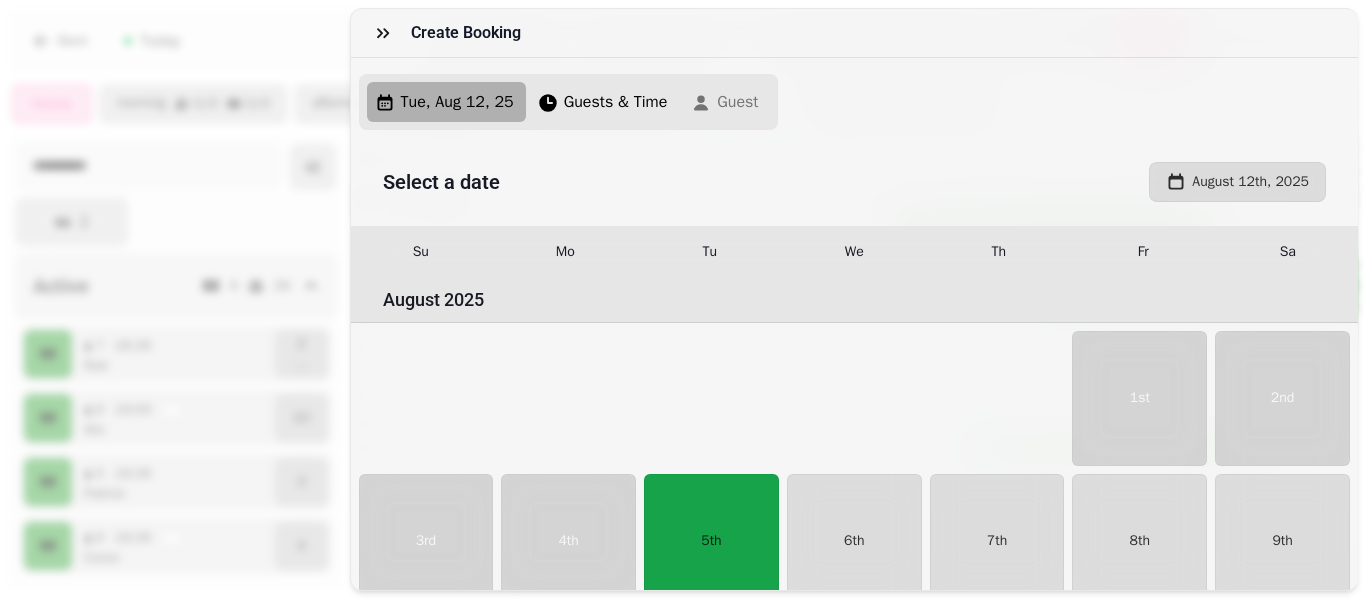 scroll, scrollTop: 288, scrollLeft: 0, axis: vertical 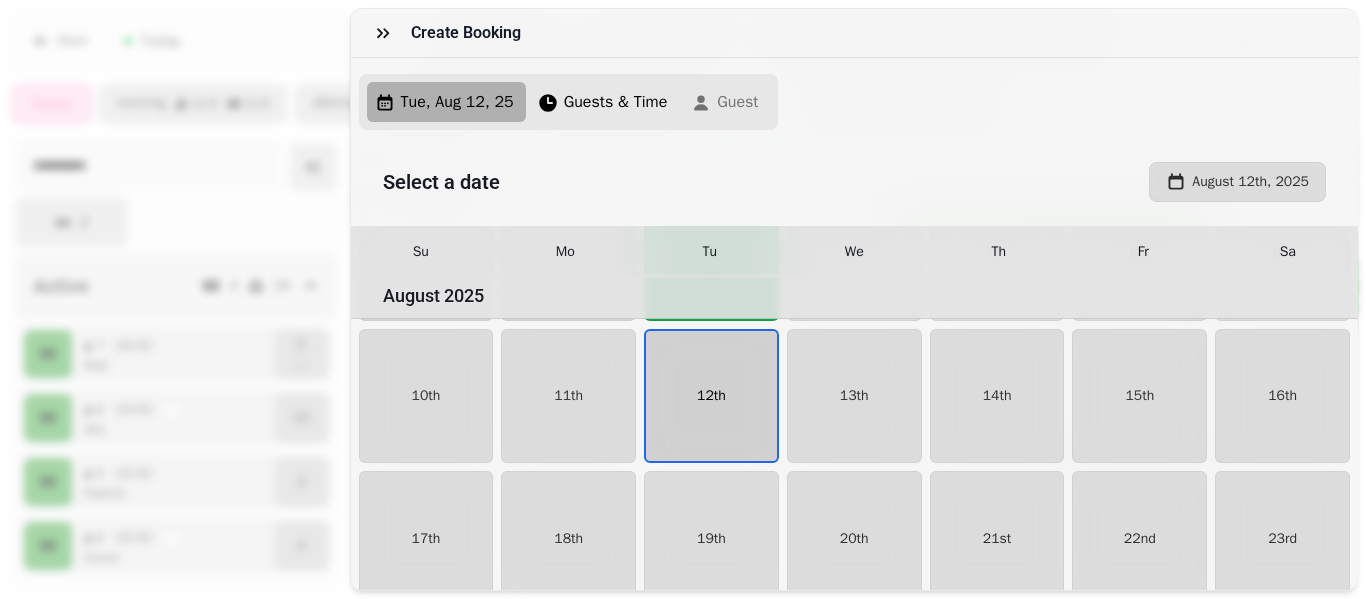 click on "12th" at bounding box center [711, 396] 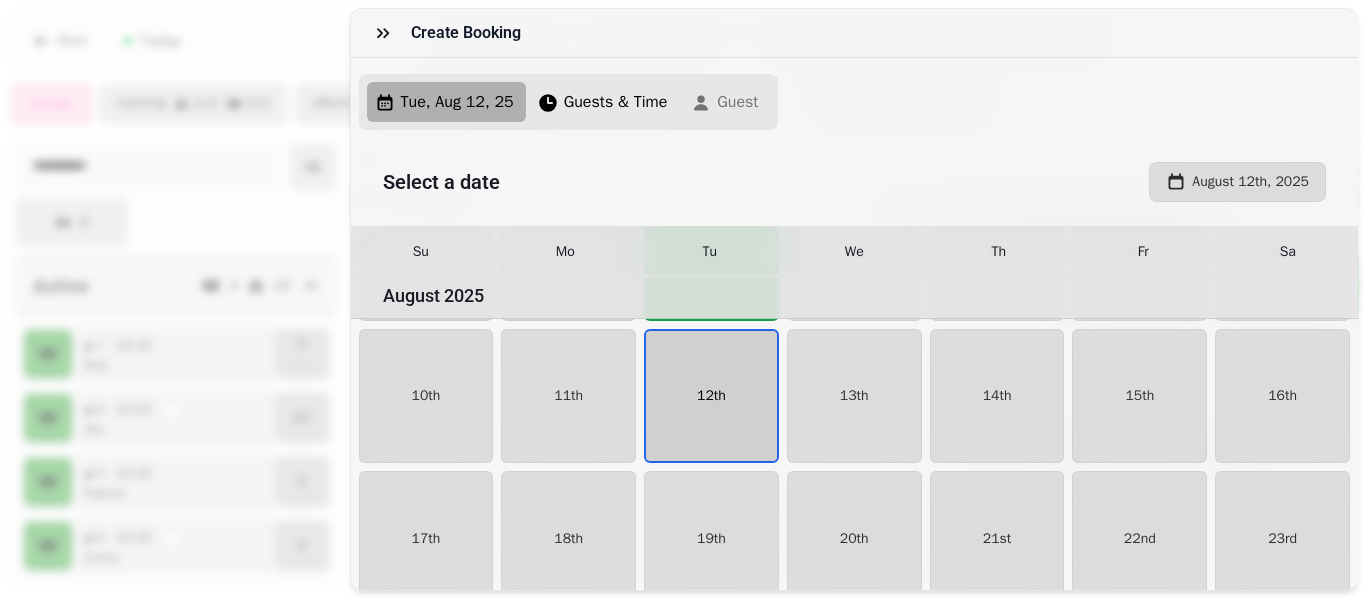 select on "*" 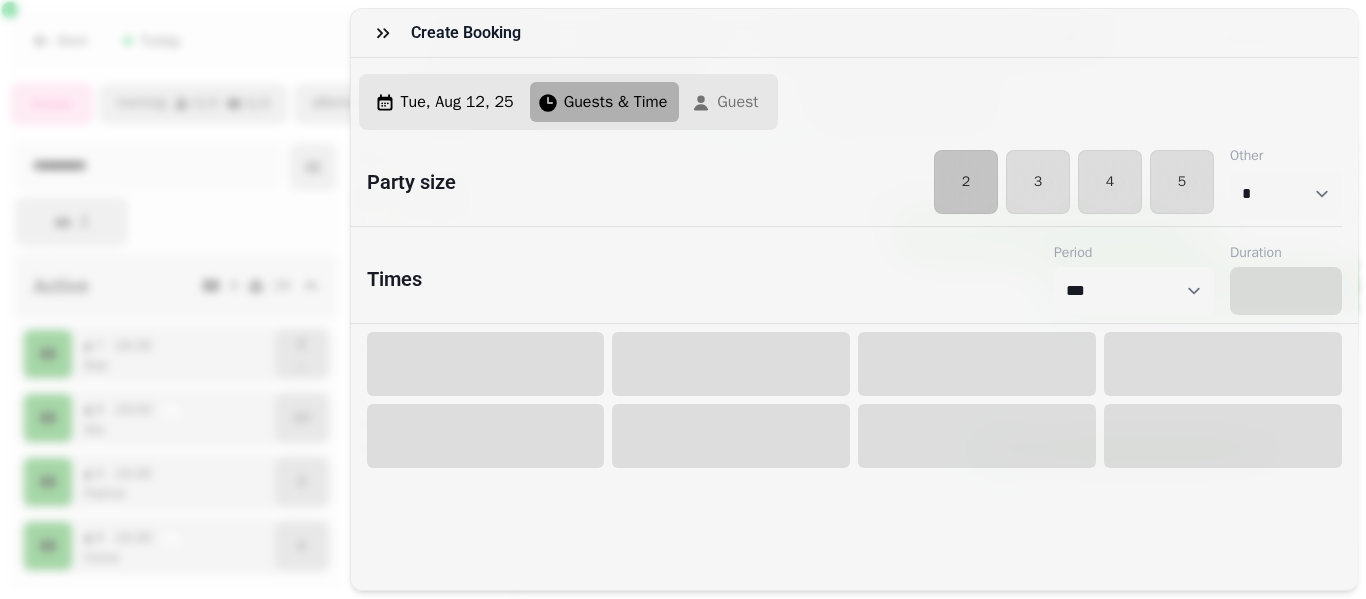 select on "****" 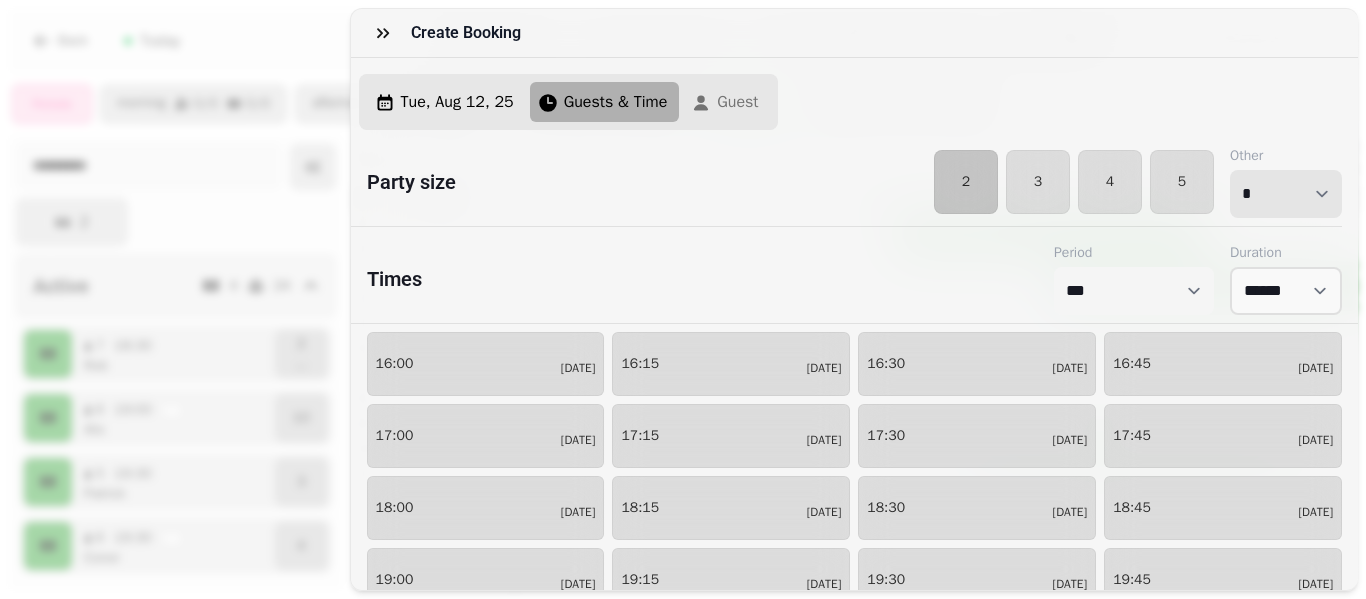 click on "* * * * * * * * * ** ** ** ** ** ** ** ** ** ** ** ** ** ** ** ** ** ** ** ** ** ** ** ** ** ** ** ** ** ** ** ** ** ** ** ** ** ** ** ** ** ** ** ** ** ** ** ** ** ** ** ** ** ** ** ** ** ** ** ** ** ** ** ** ** ** ** ** ** ** ** ** ** ** ** ** ** ** ** ** ** ** ** ** ** ** ** ** ** ** *** *** *** *** *** *** *** *** *** *** *** *** *** *** *** *** *** *** *** *** ***" at bounding box center (1286, 194) 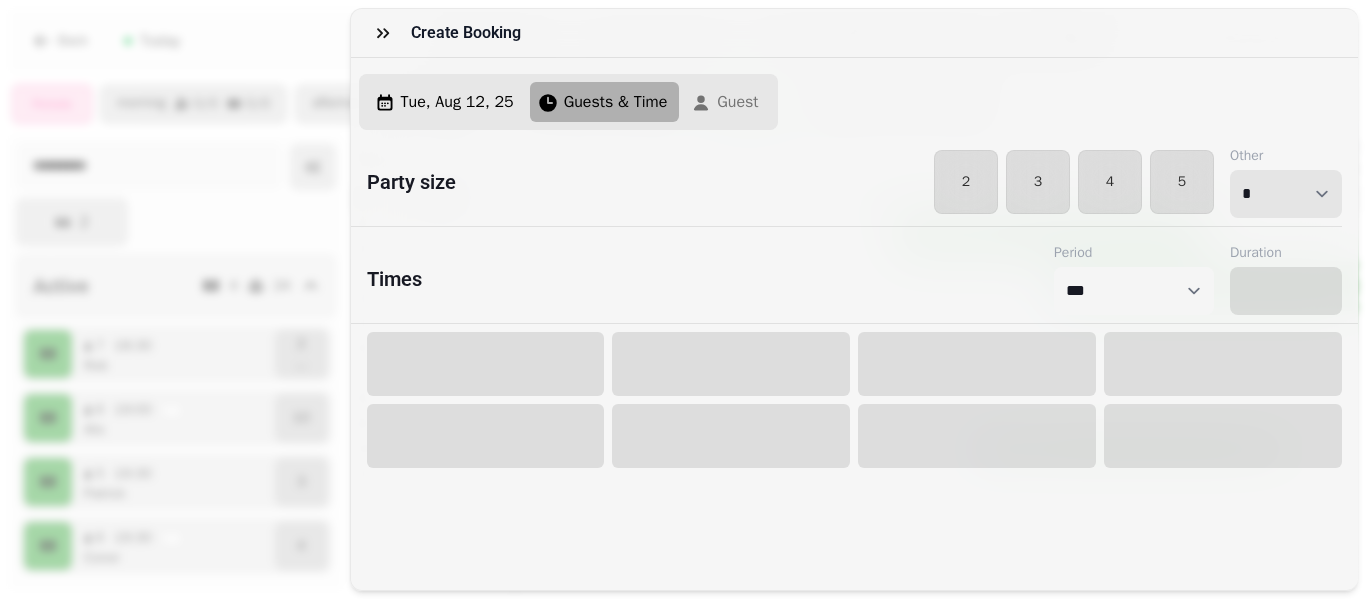 select on "****" 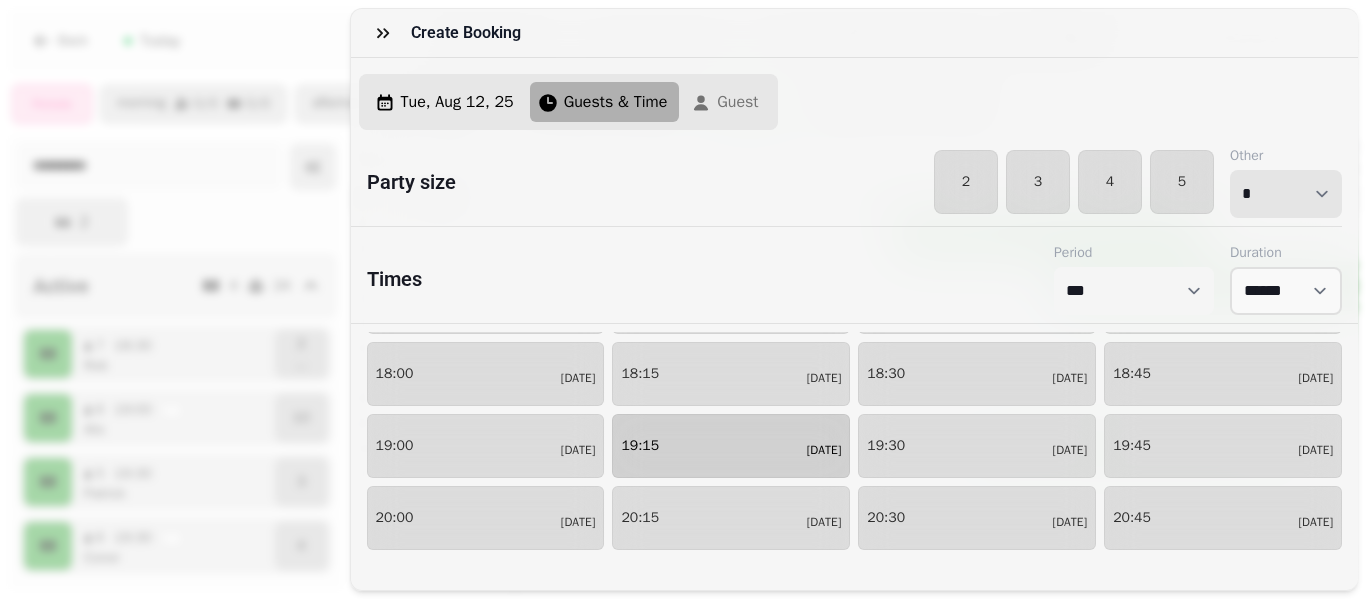 scroll, scrollTop: 201, scrollLeft: 0, axis: vertical 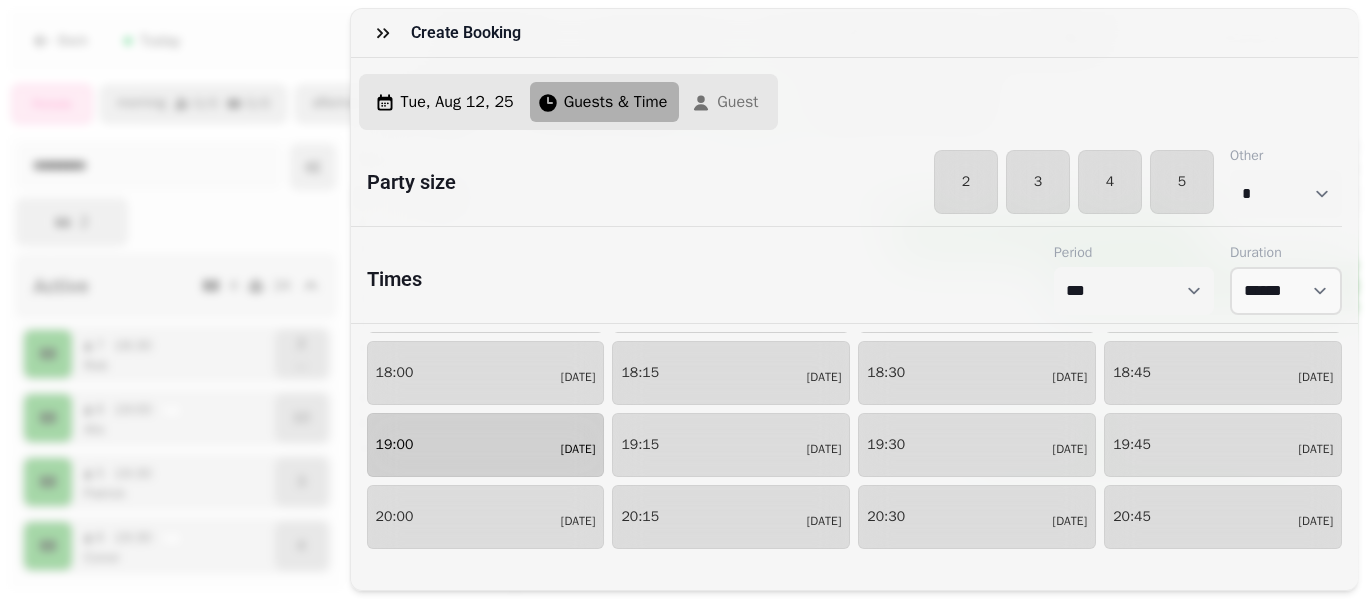 click on "19:00 6/45" at bounding box center [486, 445] 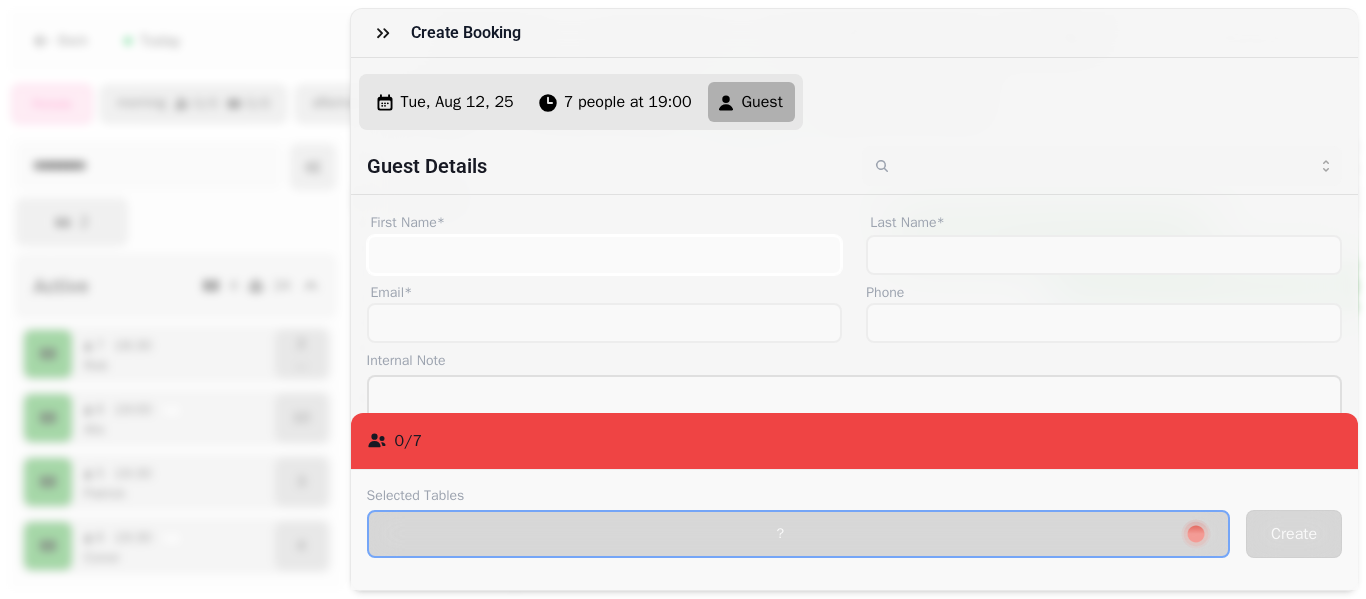 click on "First Name*" at bounding box center (605, 255) 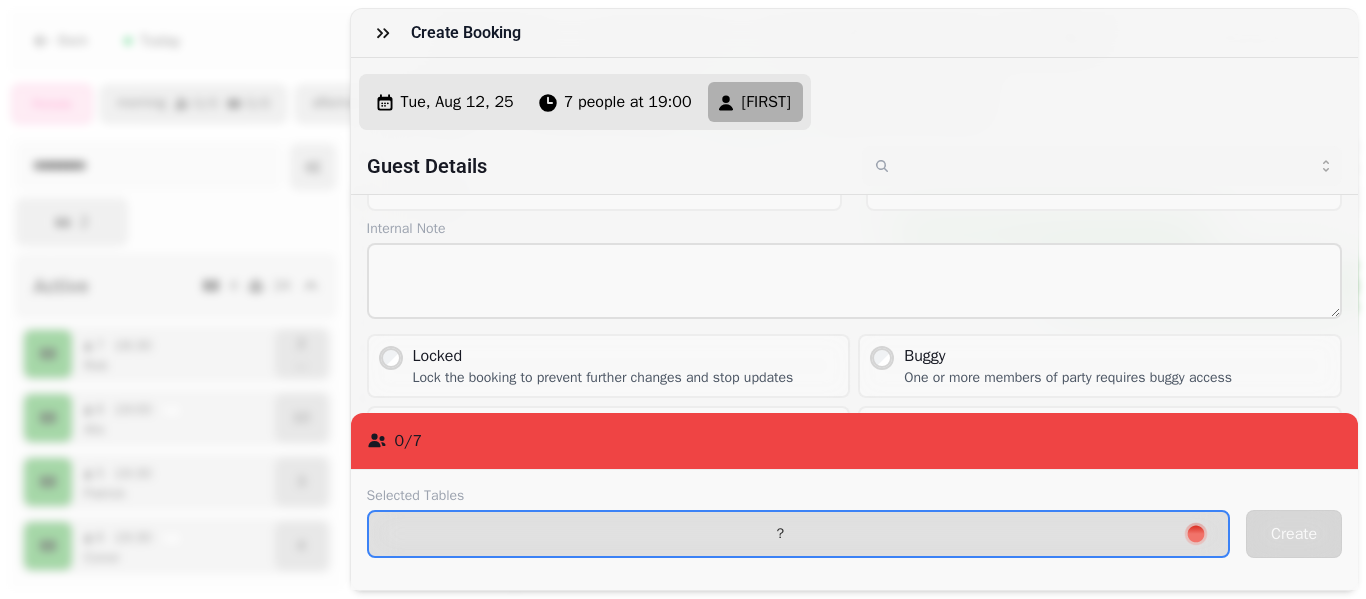 scroll, scrollTop: 133, scrollLeft: 0, axis: vertical 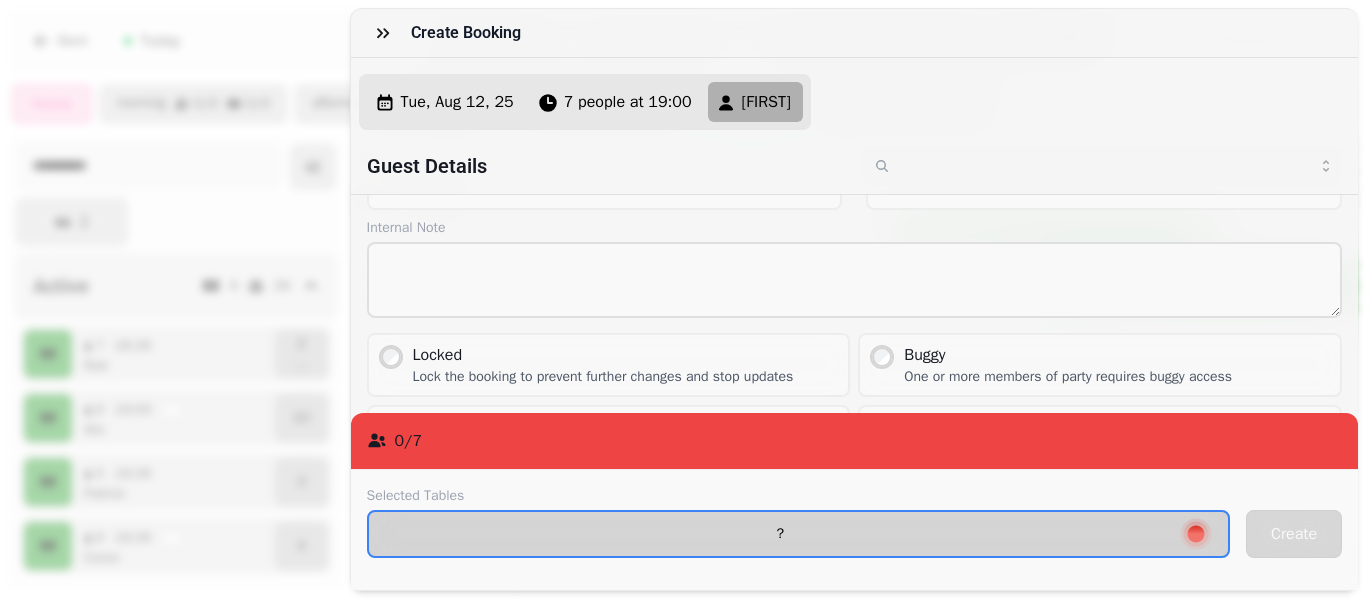 type on "******" 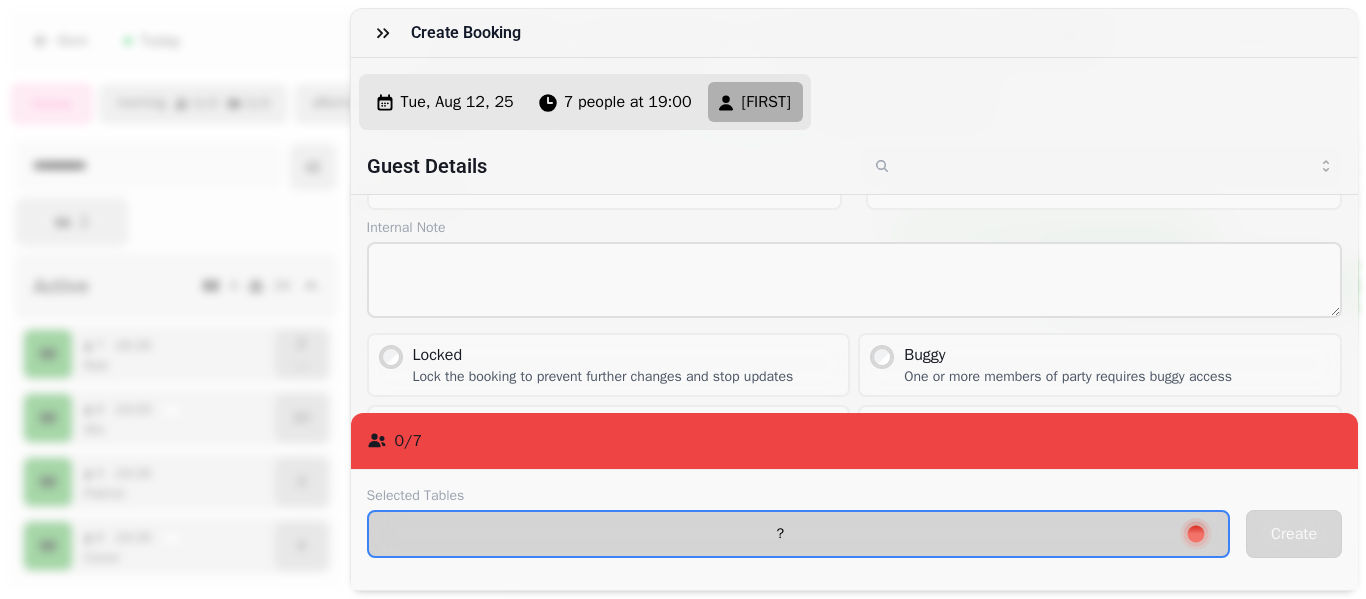 click on "?" at bounding box center [781, 534] 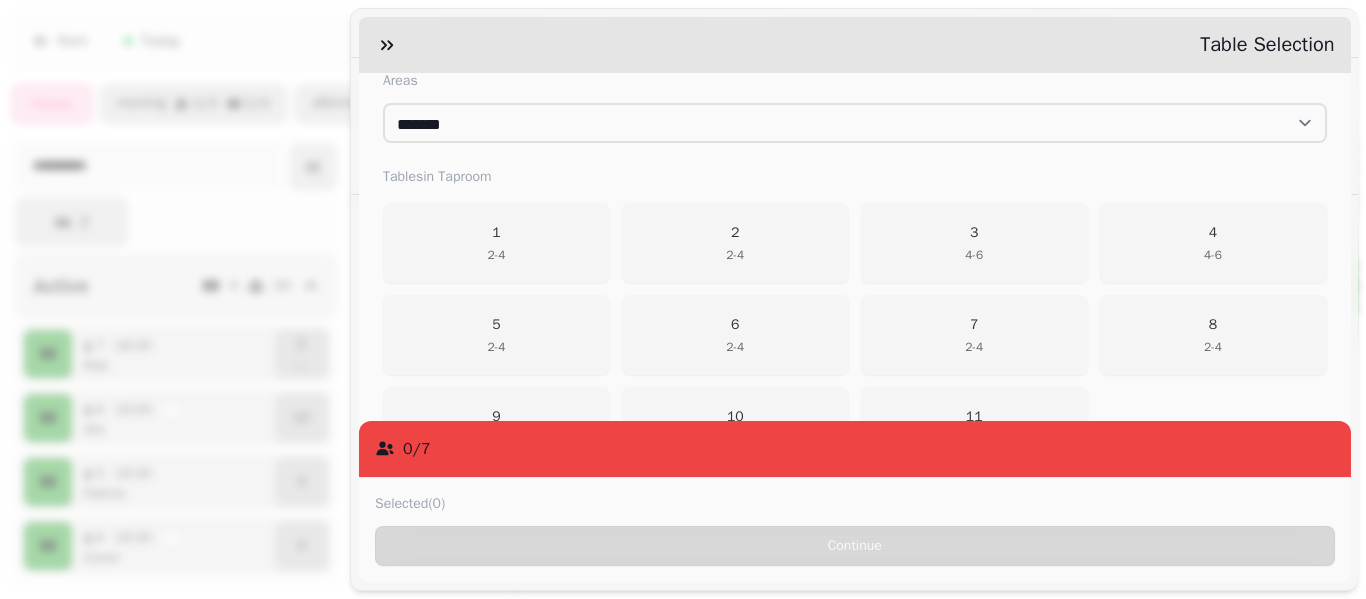 scroll, scrollTop: 319, scrollLeft: 0, axis: vertical 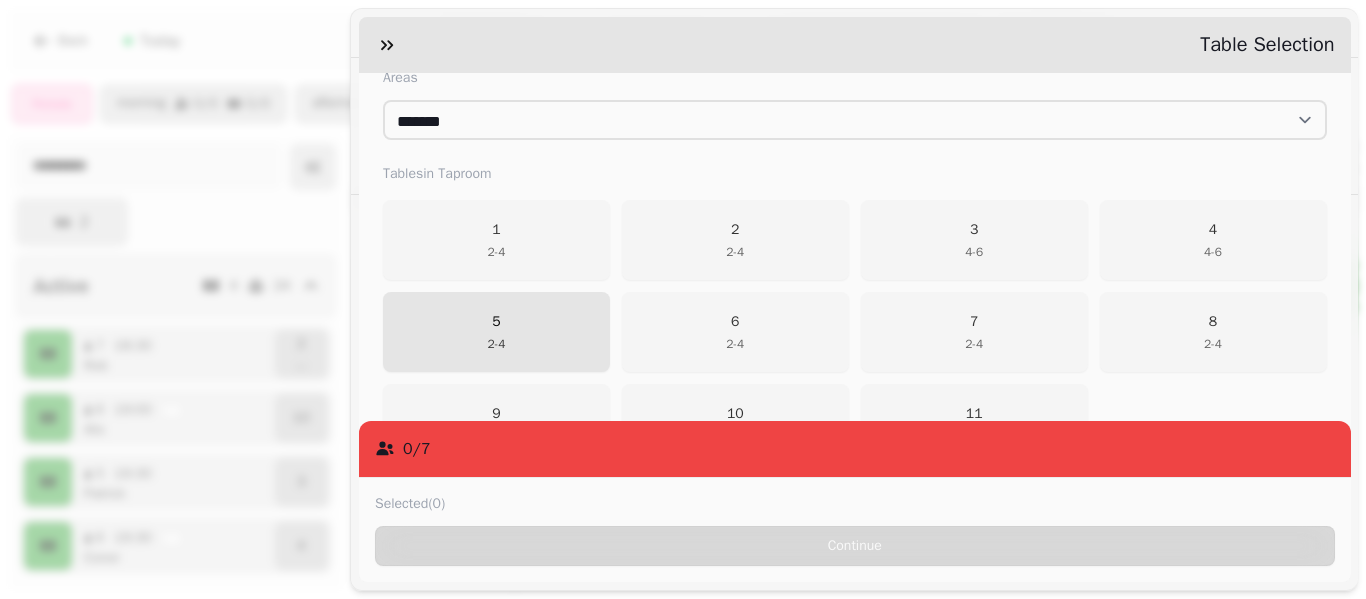 click on "5 2  -  4" at bounding box center [496, 332] 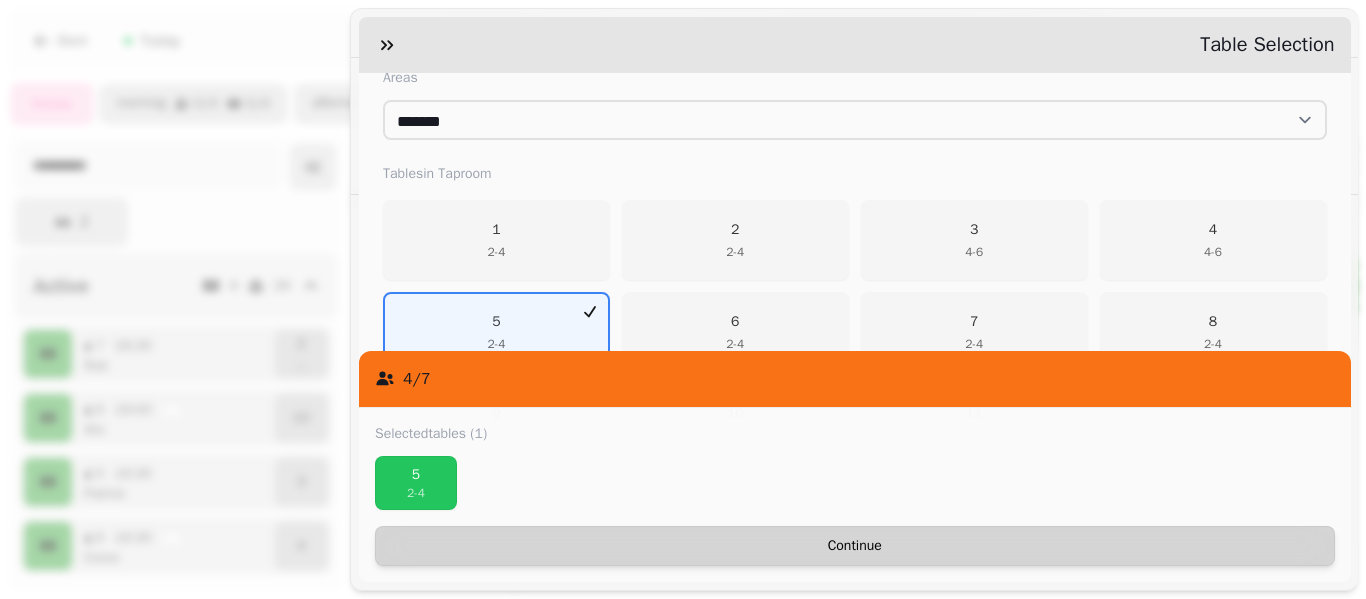 click on "Continue" at bounding box center (855, 546) 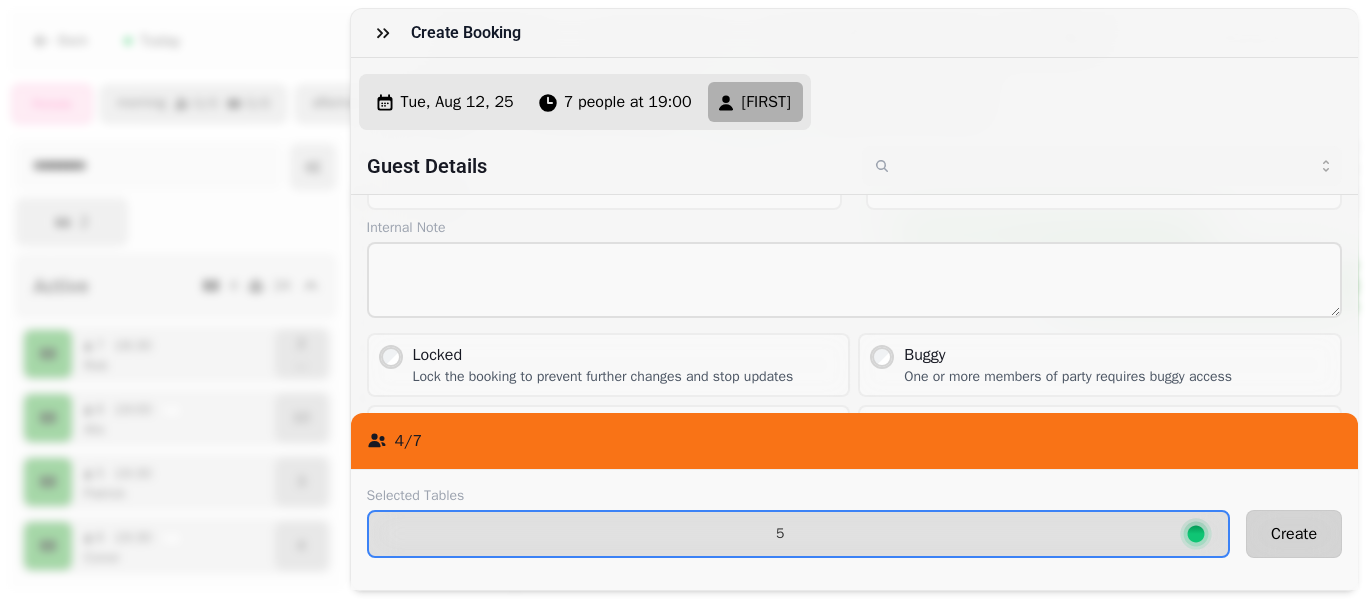 click on "Create" at bounding box center (1294, 534) 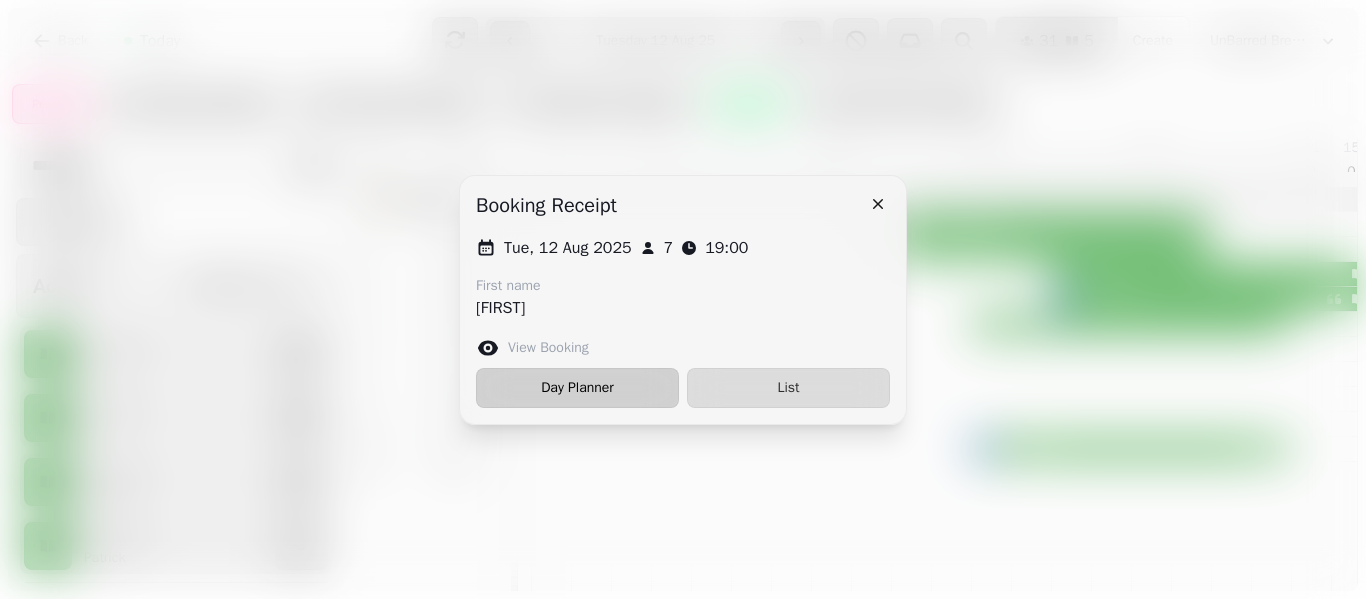 click on "Day Planner" at bounding box center (577, 388) 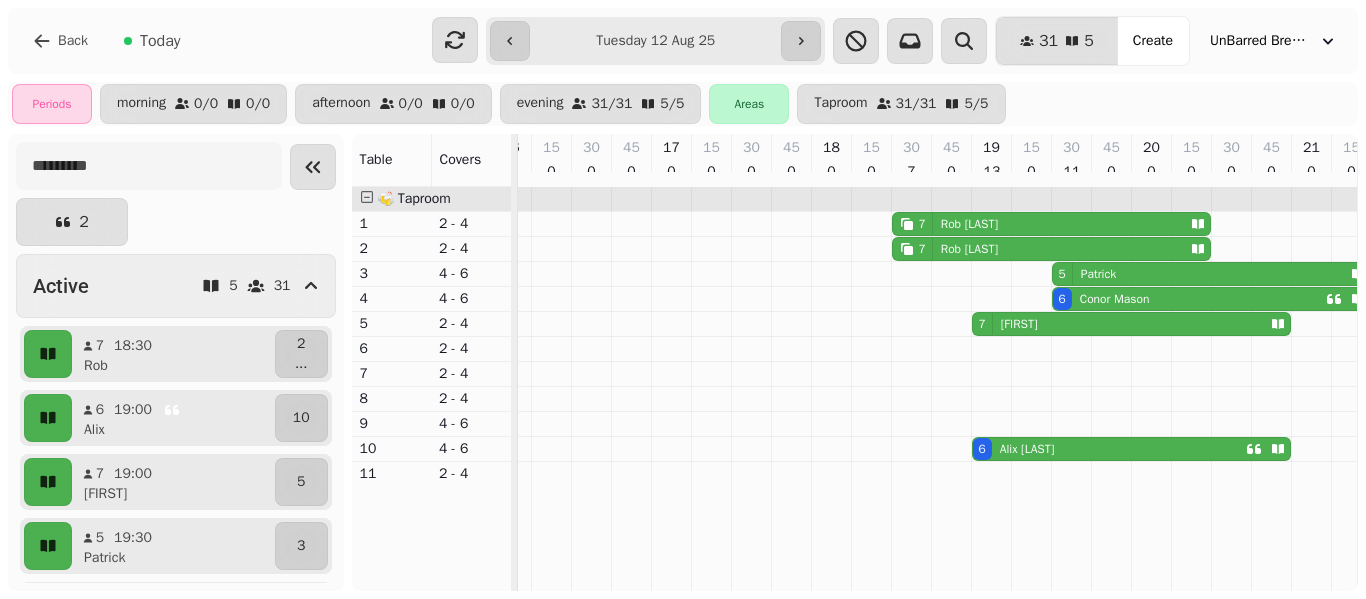 select on "**********" 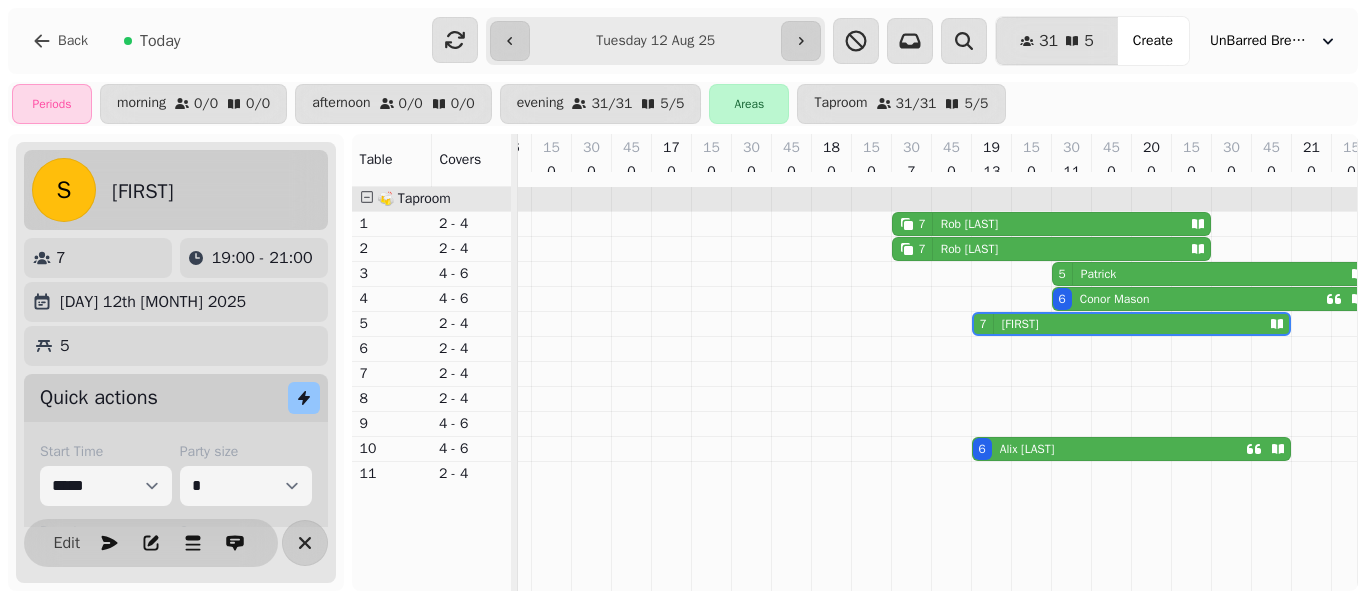scroll, scrollTop: 0, scrollLeft: 240, axis: horizontal 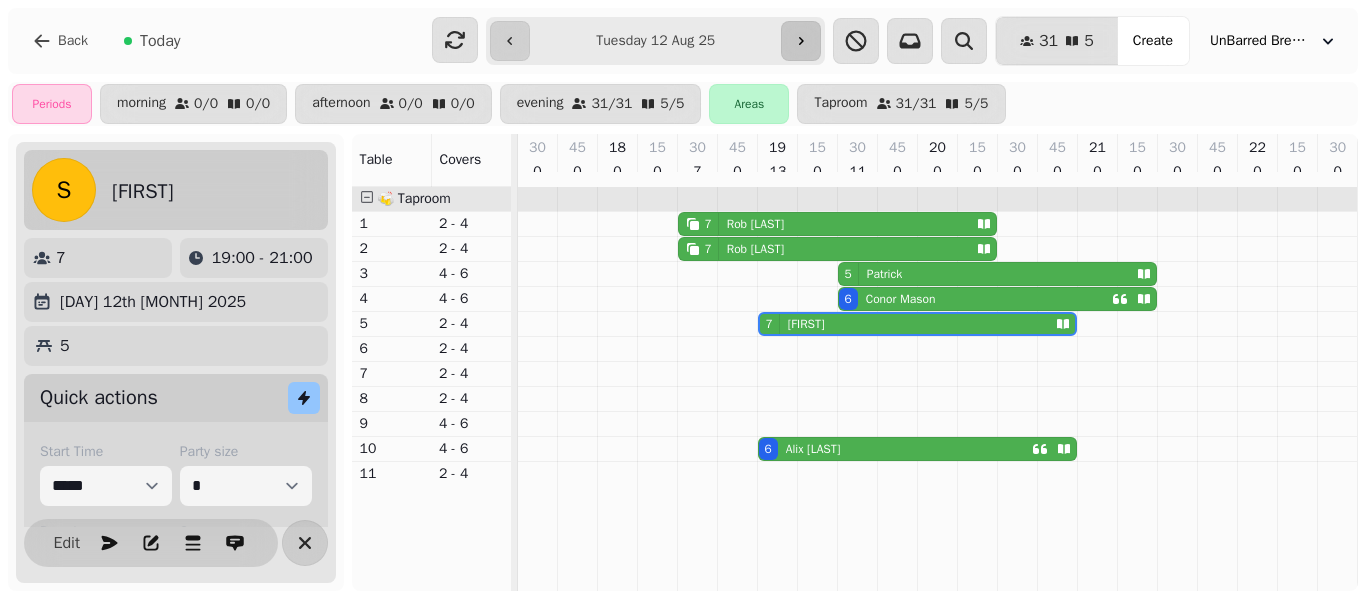 click at bounding box center (801, 41) 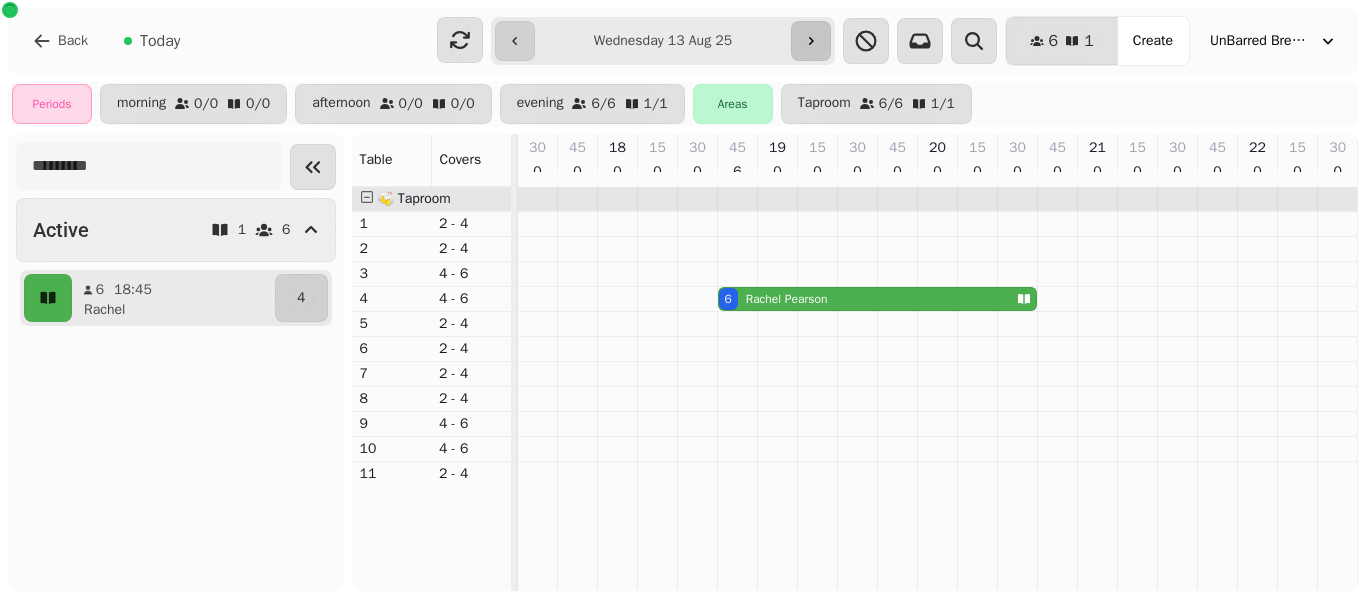 scroll, scrollTop: 0, scrollLeft: 26, axis: horizontal 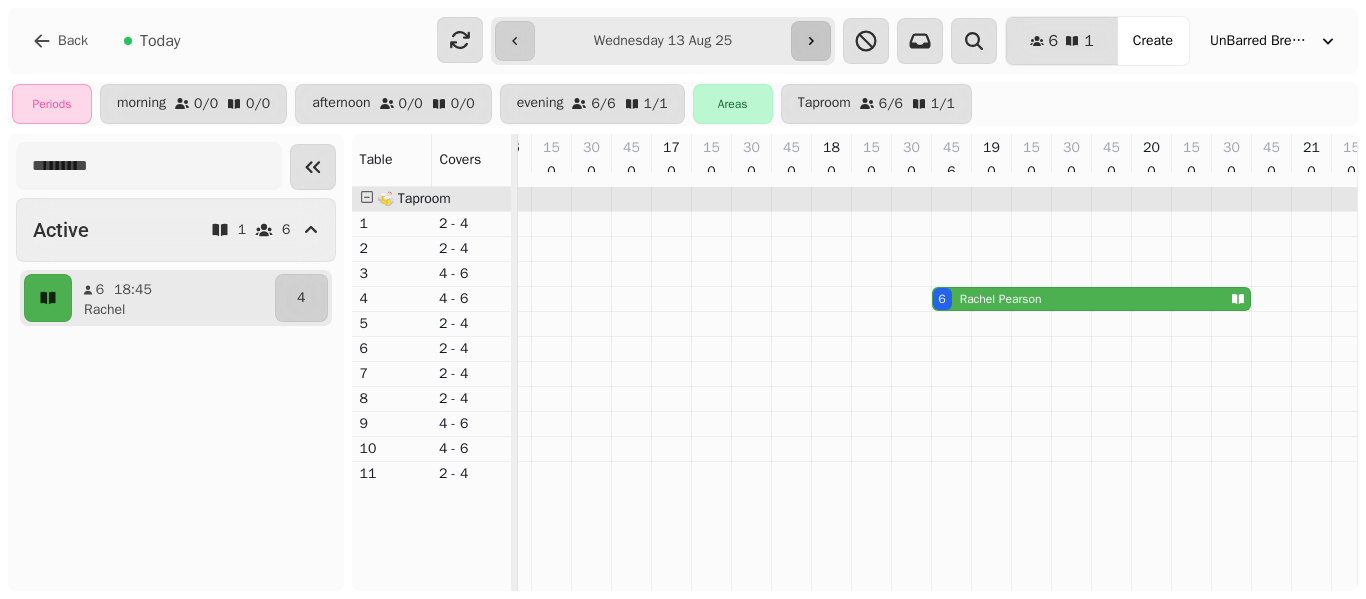 click 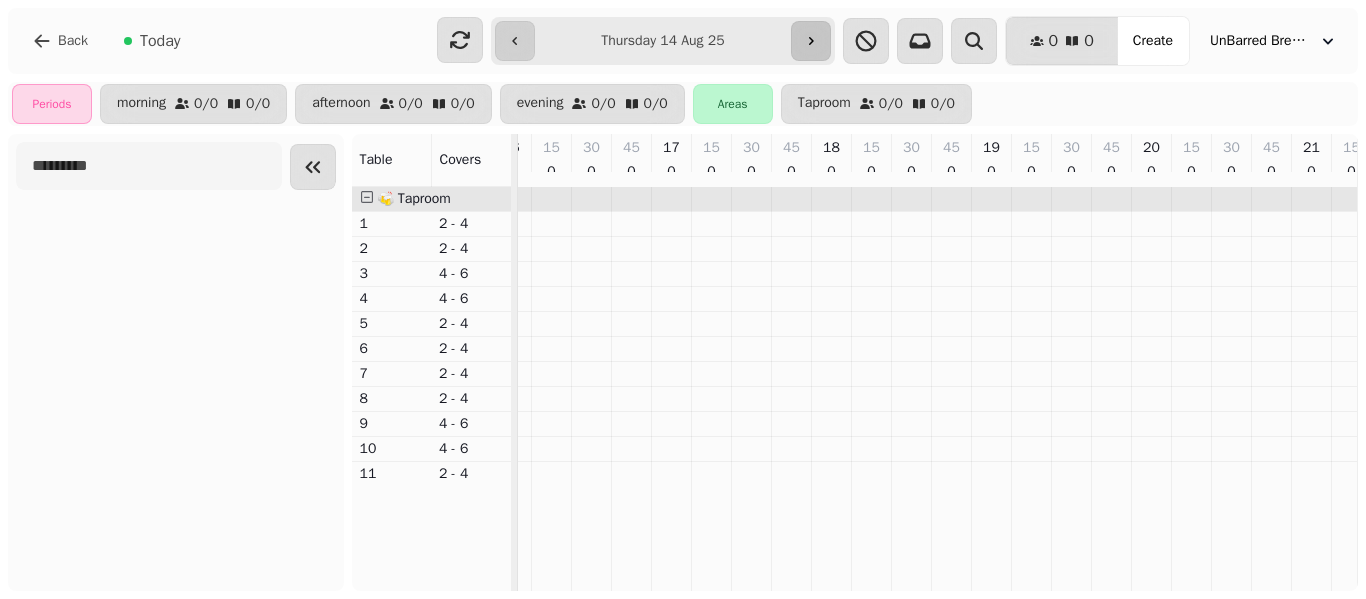 click 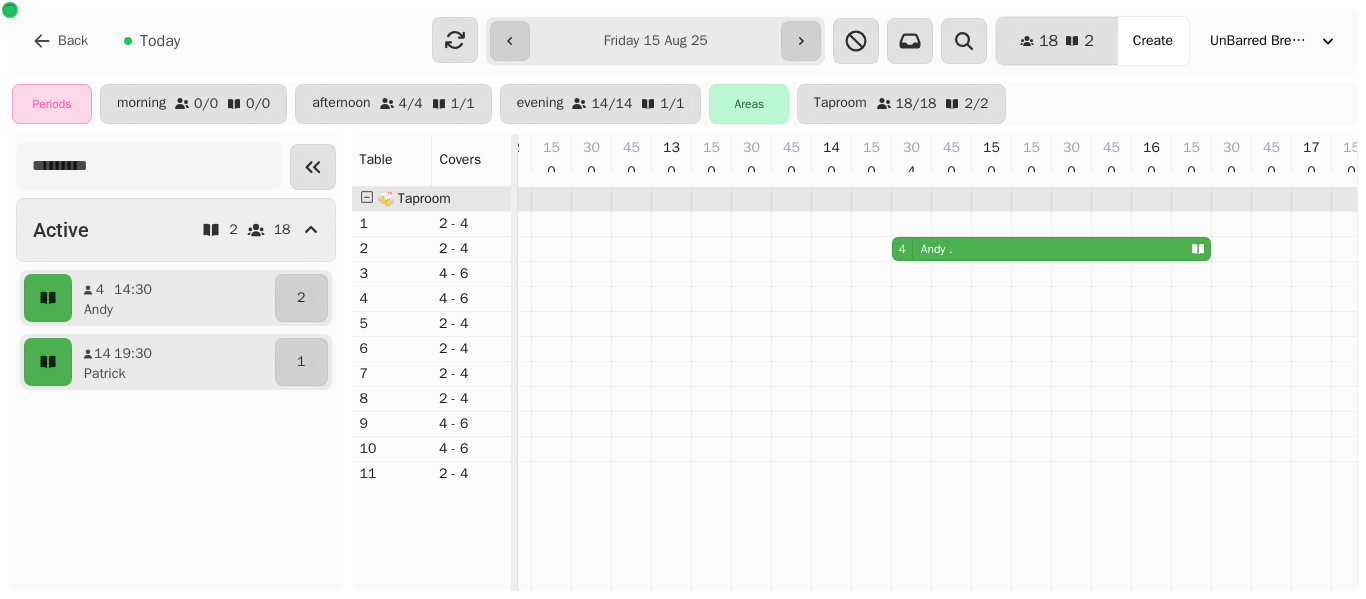scroll, scrollTop: 0, scrollLeft: 666, axis: horizontal 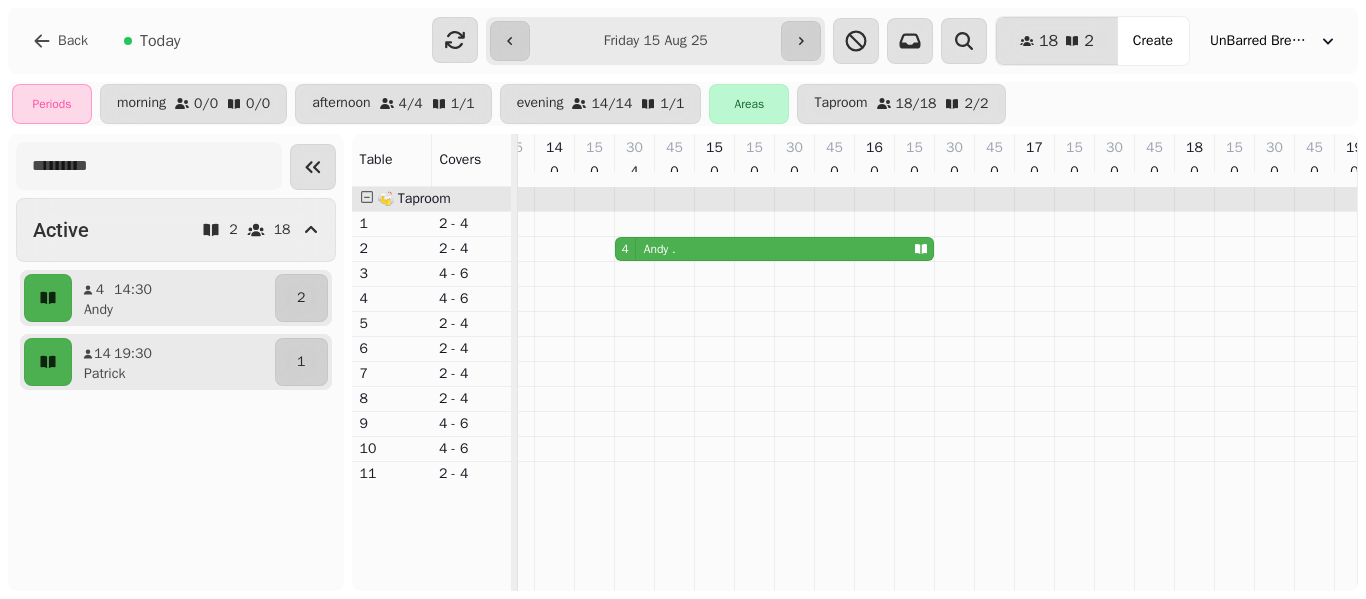 click on "4 Andy   ." at bounding box center (760, 249) 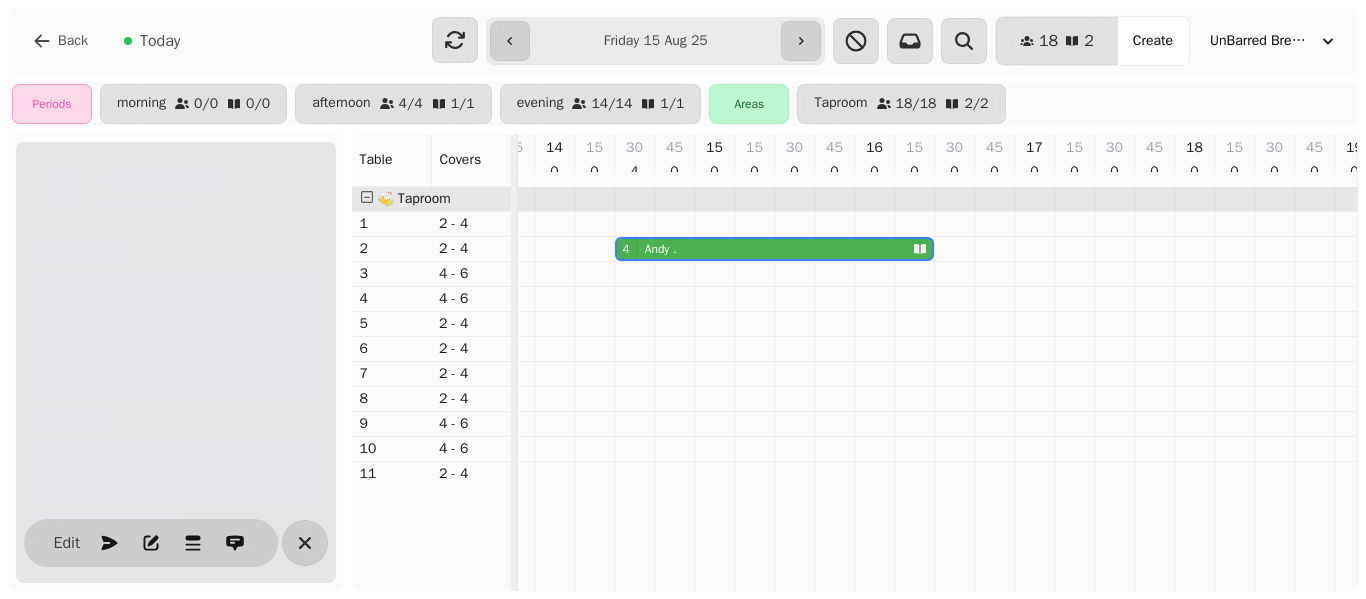 scroll, scrollTop: 0, scrollLeft: 387, axis: horizontal 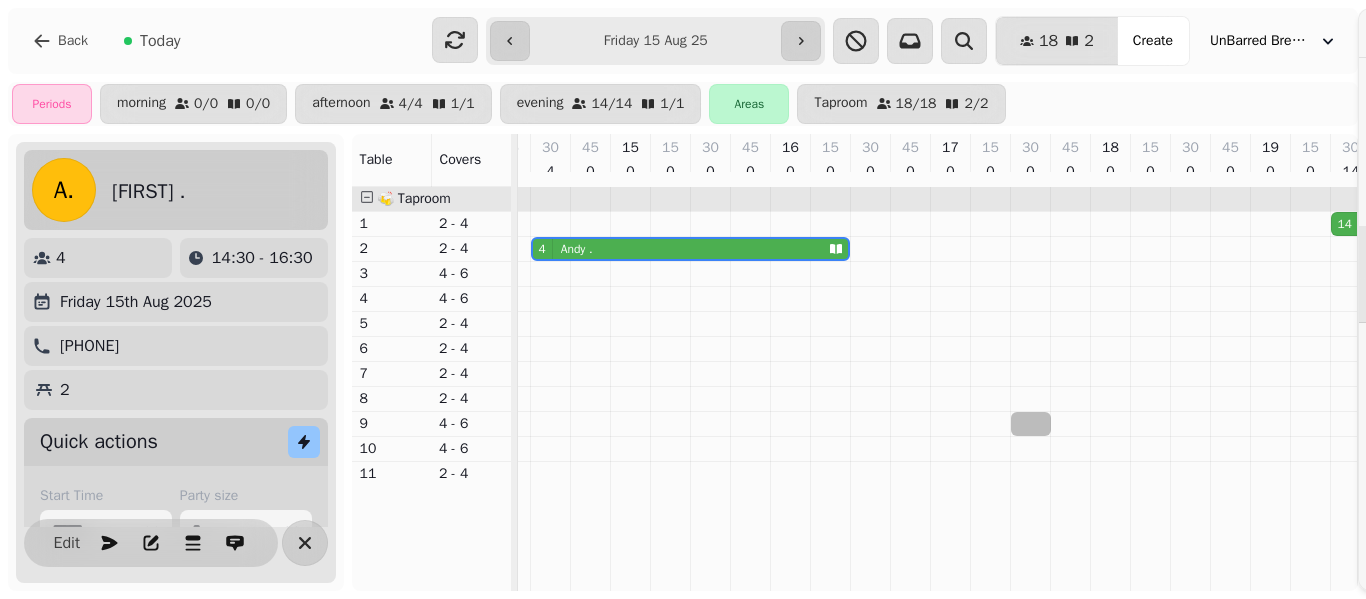click on "Create Booking Date Guests & Time Guest Select a date Quick Picker Su Mo Tu We Th Fr Sa August 2025 1st 2nd 3rd 4th 5th 6th 7th 8th 9th 10th 11th 12th 13th 14th 15th 16th 17th 18th 19th 20th 21st 22nd 23rd 24th 25th 26th 27th 28th 29th 30th 31st September 2025 1st 2nd 3rd 4th 5th 6th 7th 8th 9th 10th 11th 12th 13th 14th 15th 16th 17th 18th 19th 20th 21st 22nd 23rd 24th 25th 26th 27th 28th 29th 30th October 2025 1st 2nd 3rd 4th 5th 6th 7th 8th 9th 10th 11th 12th 13th 14th 15th 16th 17th 18th 19th 20th 21st 22nd 23rd 24th 25th 26th 27th 28th 29th 30th 31st November 2025 1st 2nd 3rd 4th 5th 6th 7th 8th 9th 10th 11th 12th 13th 14th 15th 16th 17th 18th 19th 20th 21st 22nd 23rd 24th 25th 26th 27th 28th 29th 30th December 2025 1st 2nd 3rd 4th 5th 6th 7th 8th 9th 10th 11th 12th 13th 14th 15th 16th 17th 18th 19th 20th 21st 22nd 23rd 24th 25th 26th 27th 28th 29th 30th 31st January 2026 1st 2nd 3rd 4th 5th 6th 7th 8th 9th 10th 11th 12th 13th 14th 15th 16th 17th 18th 19th 20th 21st 22nd 23rd 24th 25th 26th 27th 28th 29th" at bounding box center [683, 315] 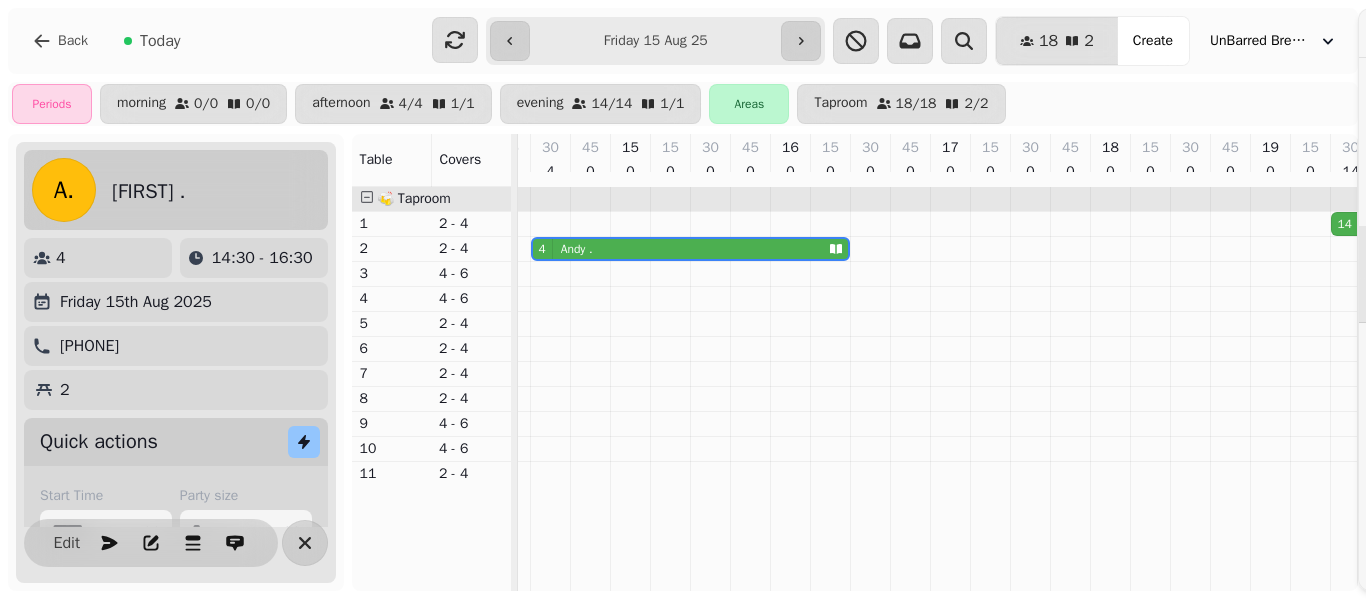 scroll, scrollTop: 0, scrollLeft: 615, axis: horizontal 